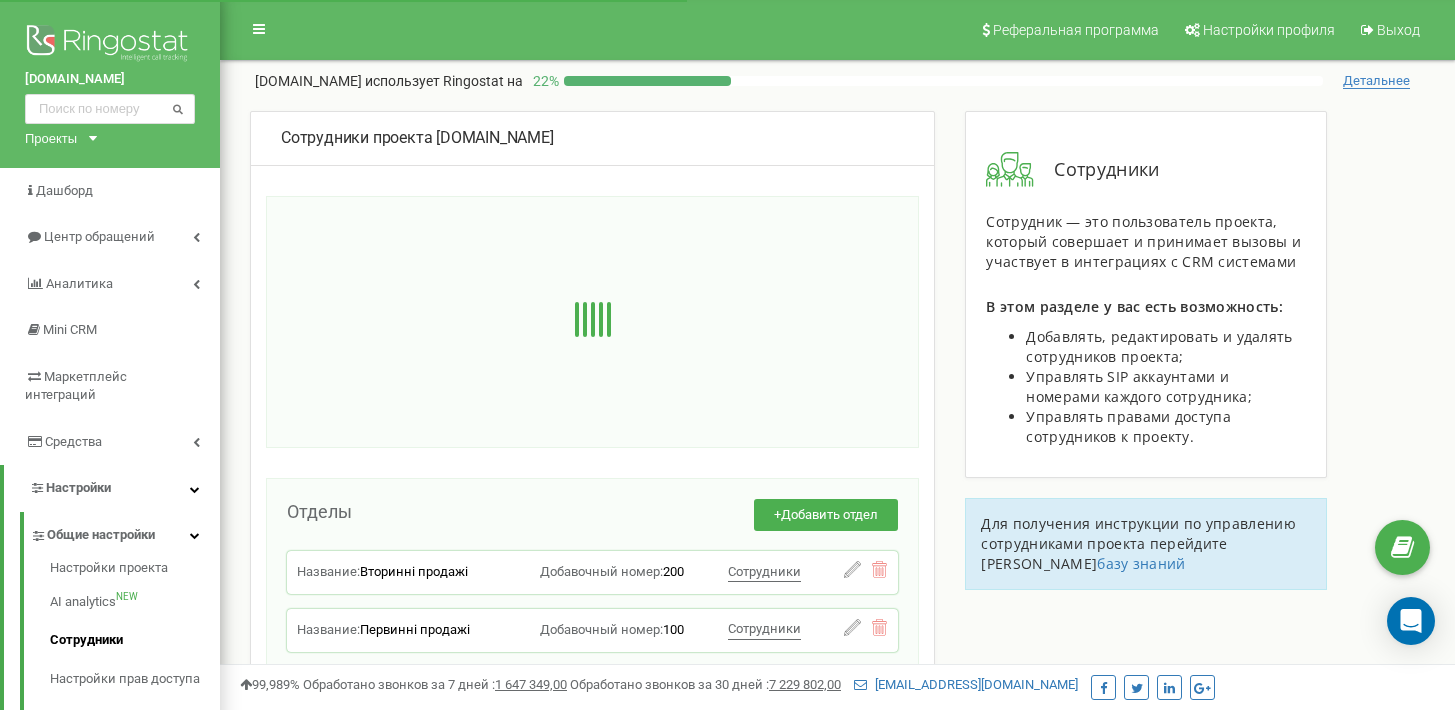 scroll, scrollTop: 0, scrollLeft: 0, axis: both 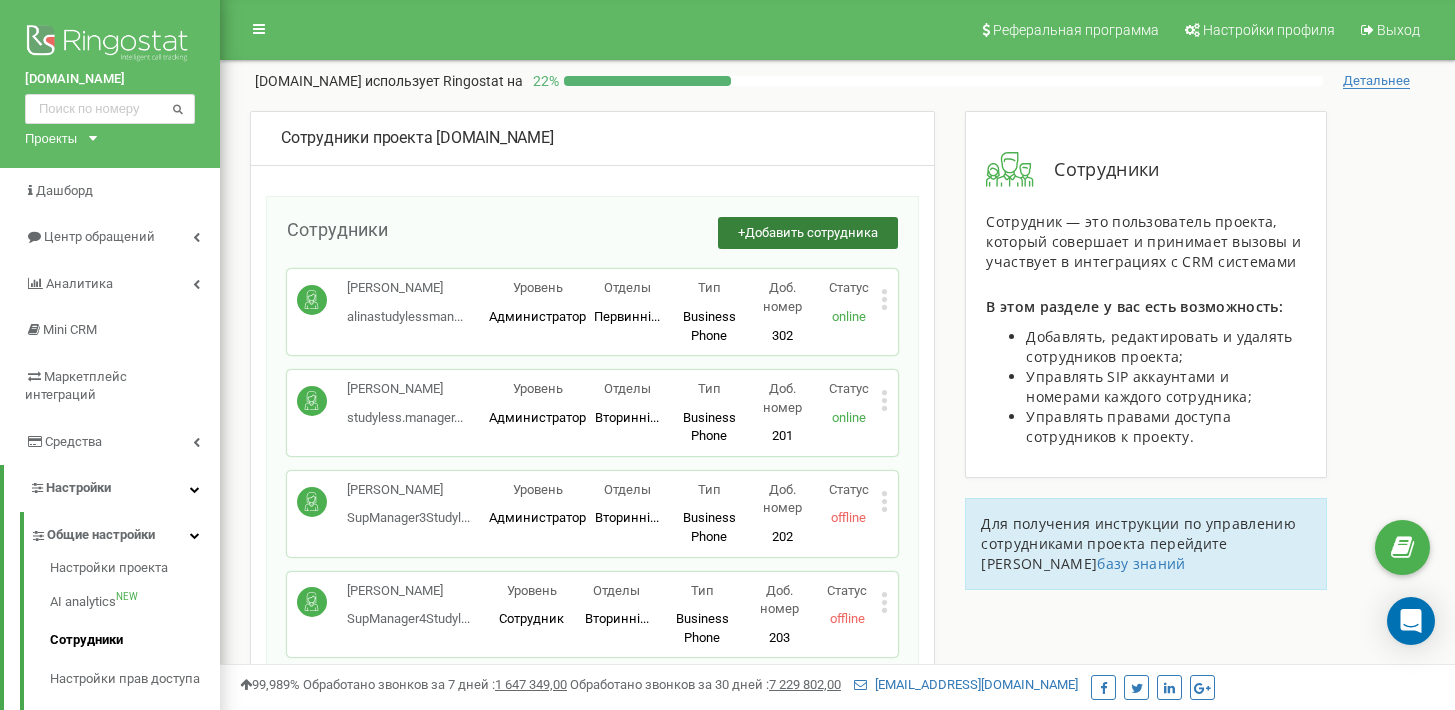 click on "Добавить сотрудника" at bounding box center (811, 232) 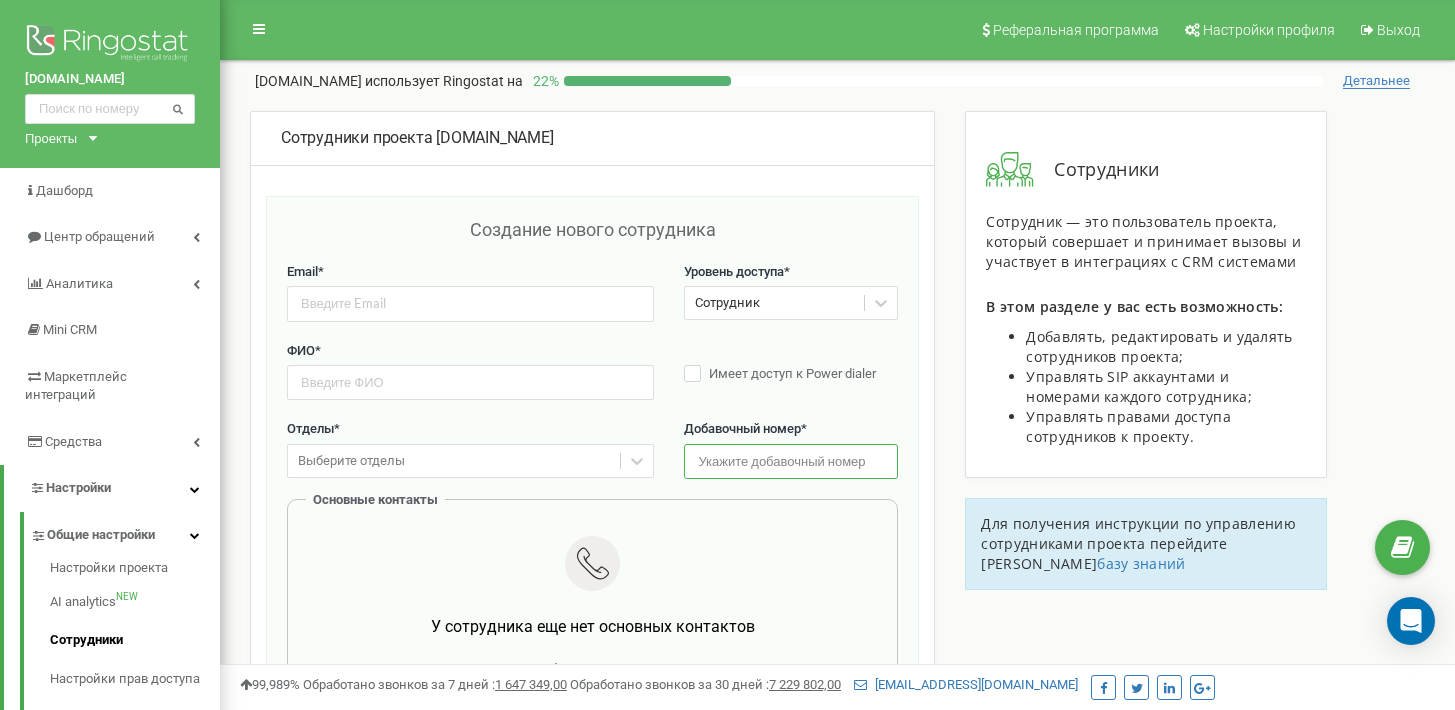 click at bounding box center [791, 461] 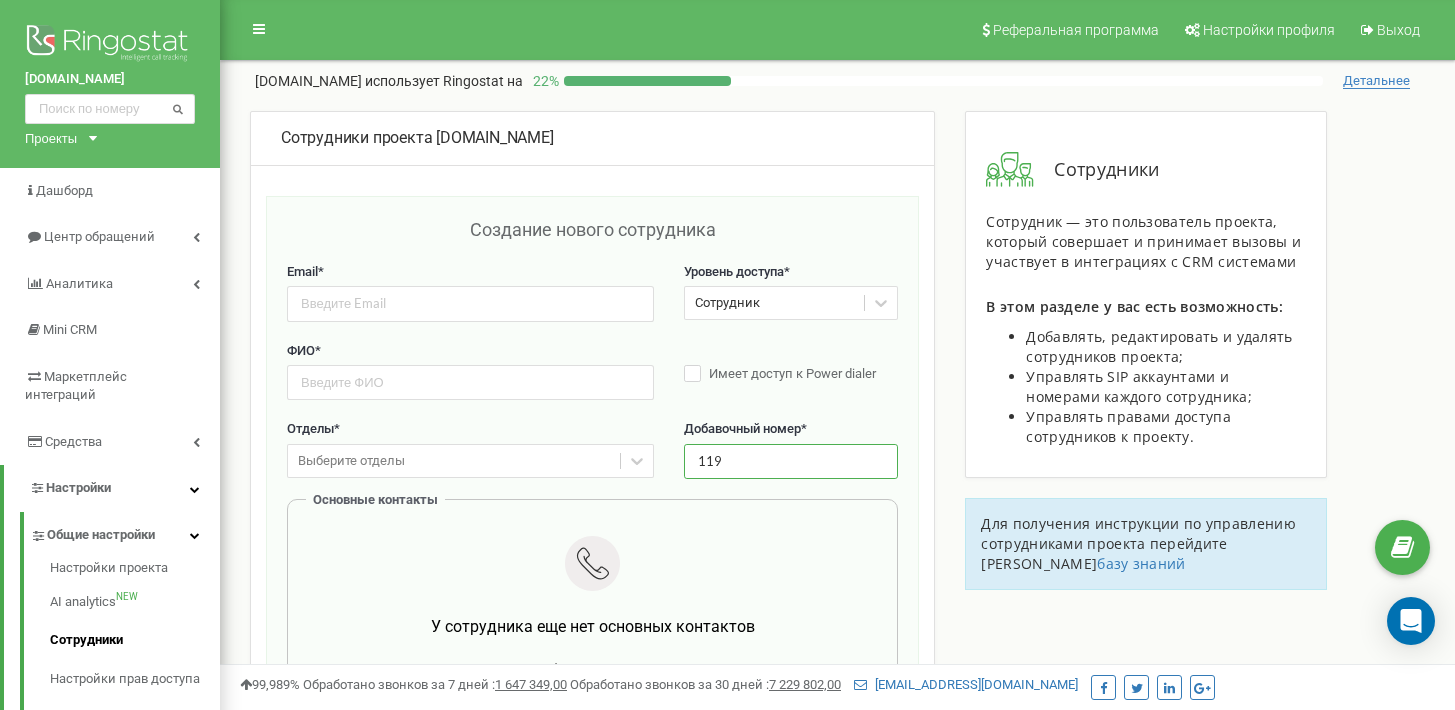 type on "119" 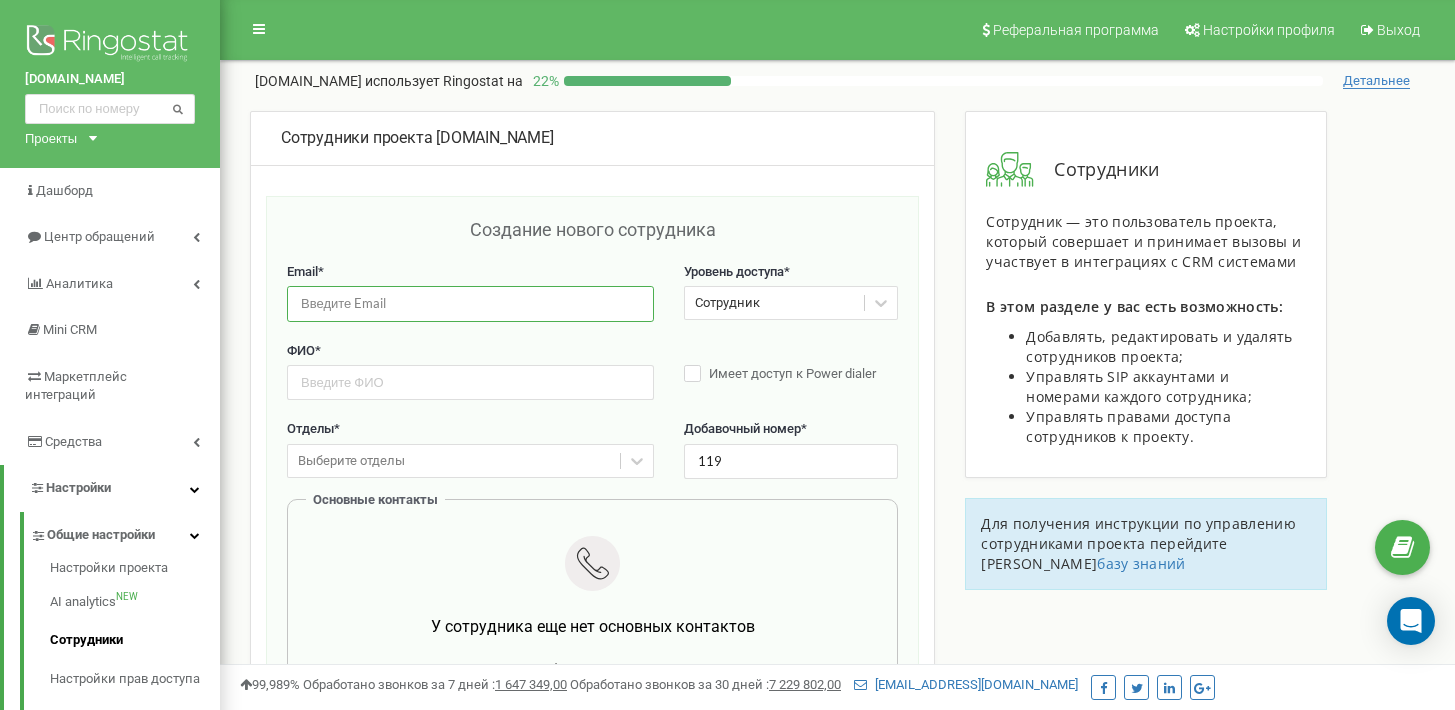 click at bounding box center (470, 303) 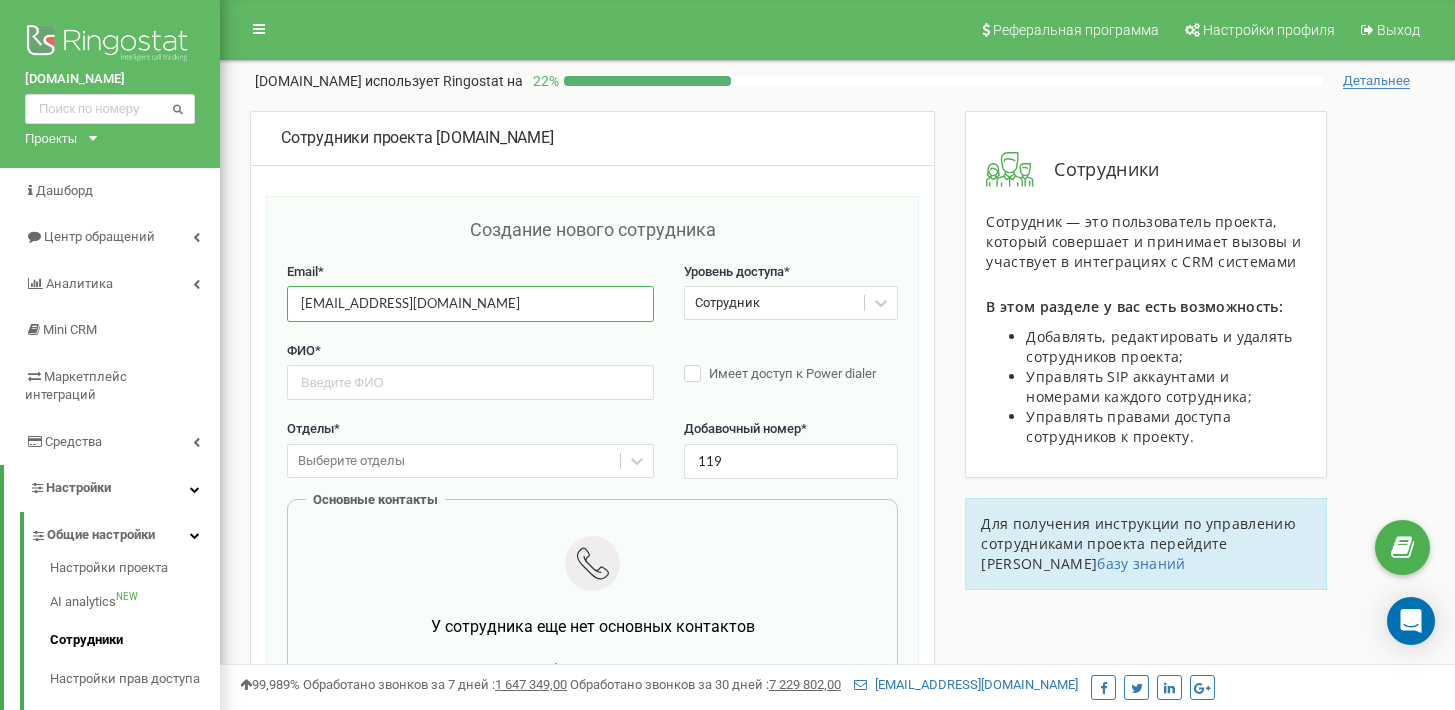type on "manager55.studyless2024@gmail.com" 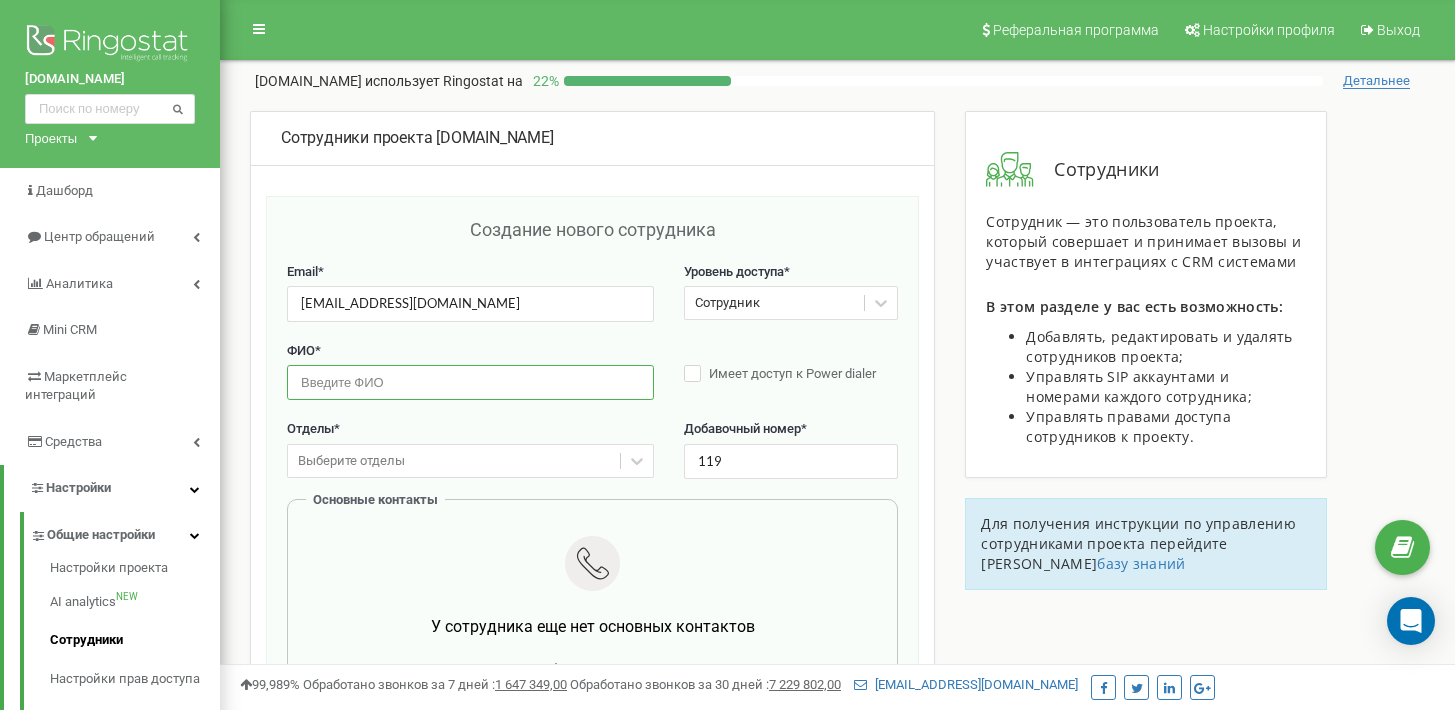 click at bounding box center (470, 382) 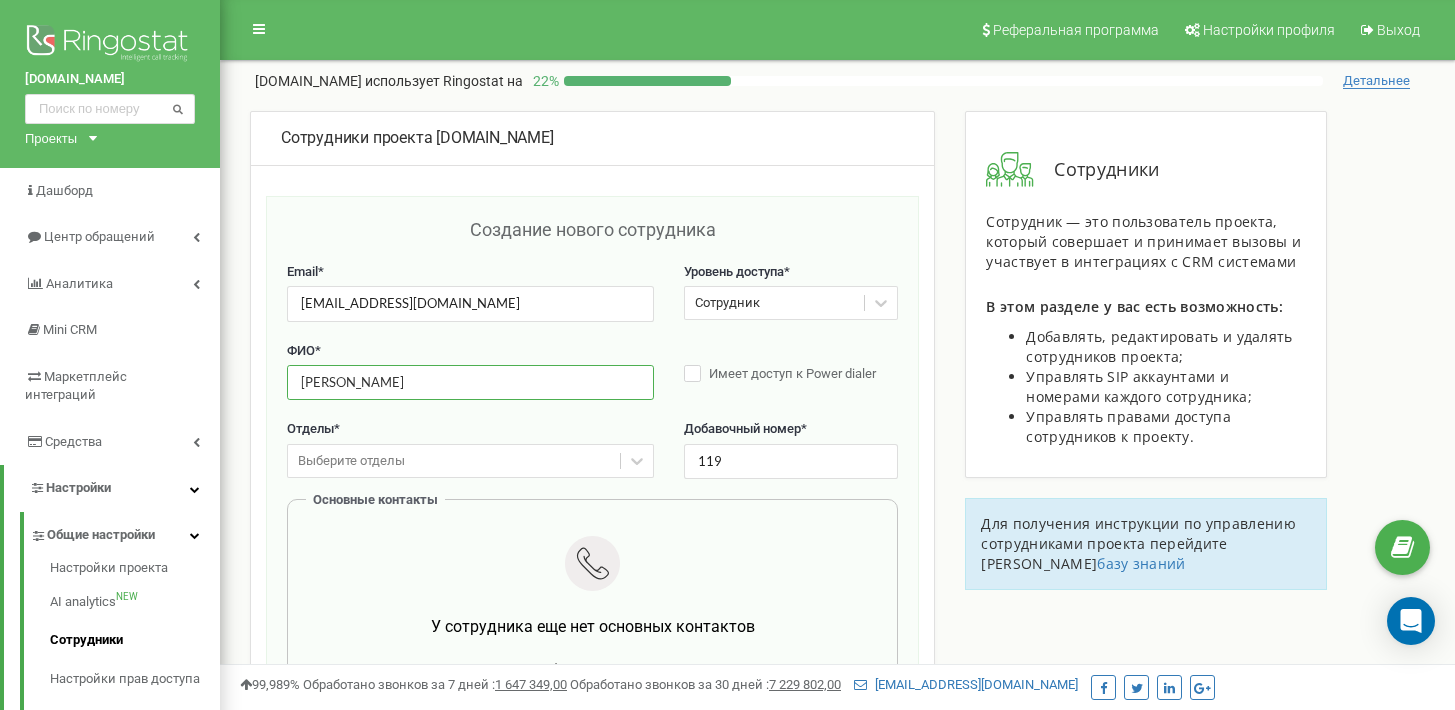 type on "Толстой Юрій" 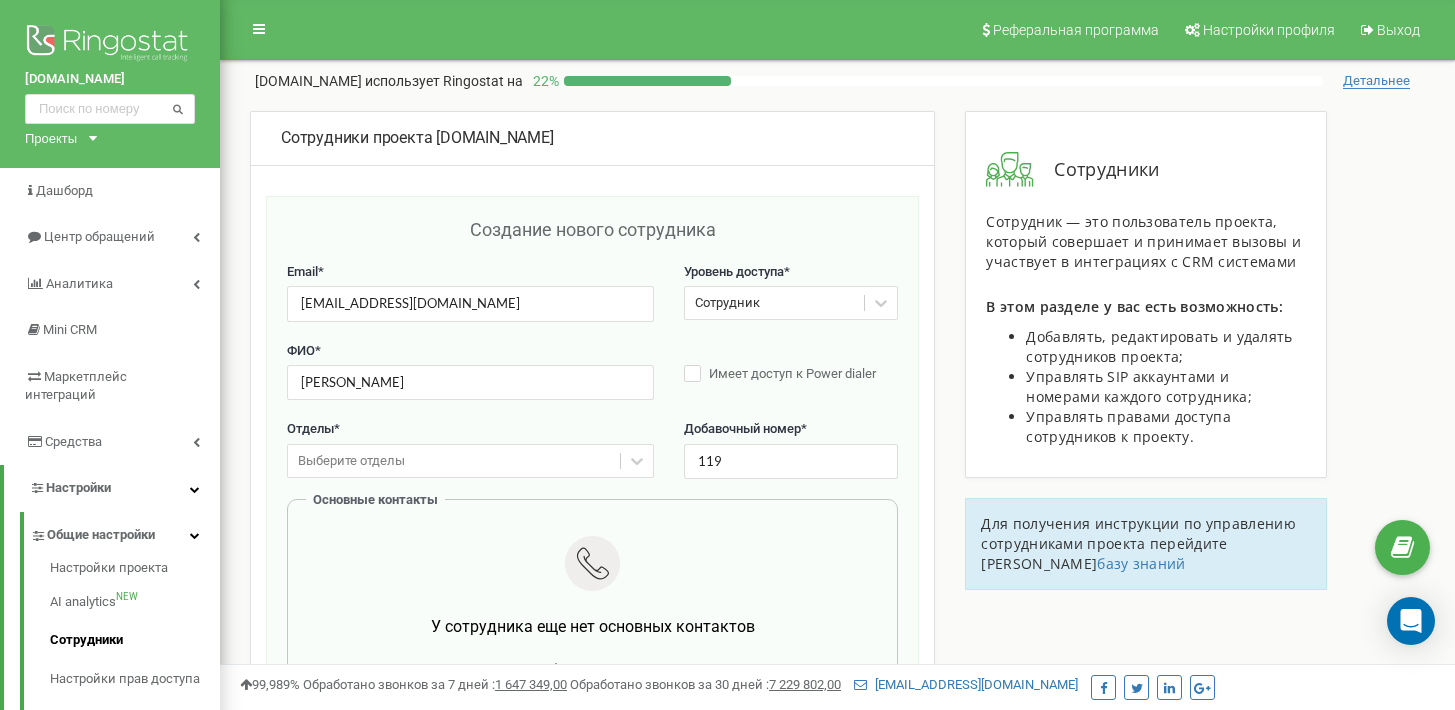 click on "Выберите отделы" at bounding box center [470, 461] 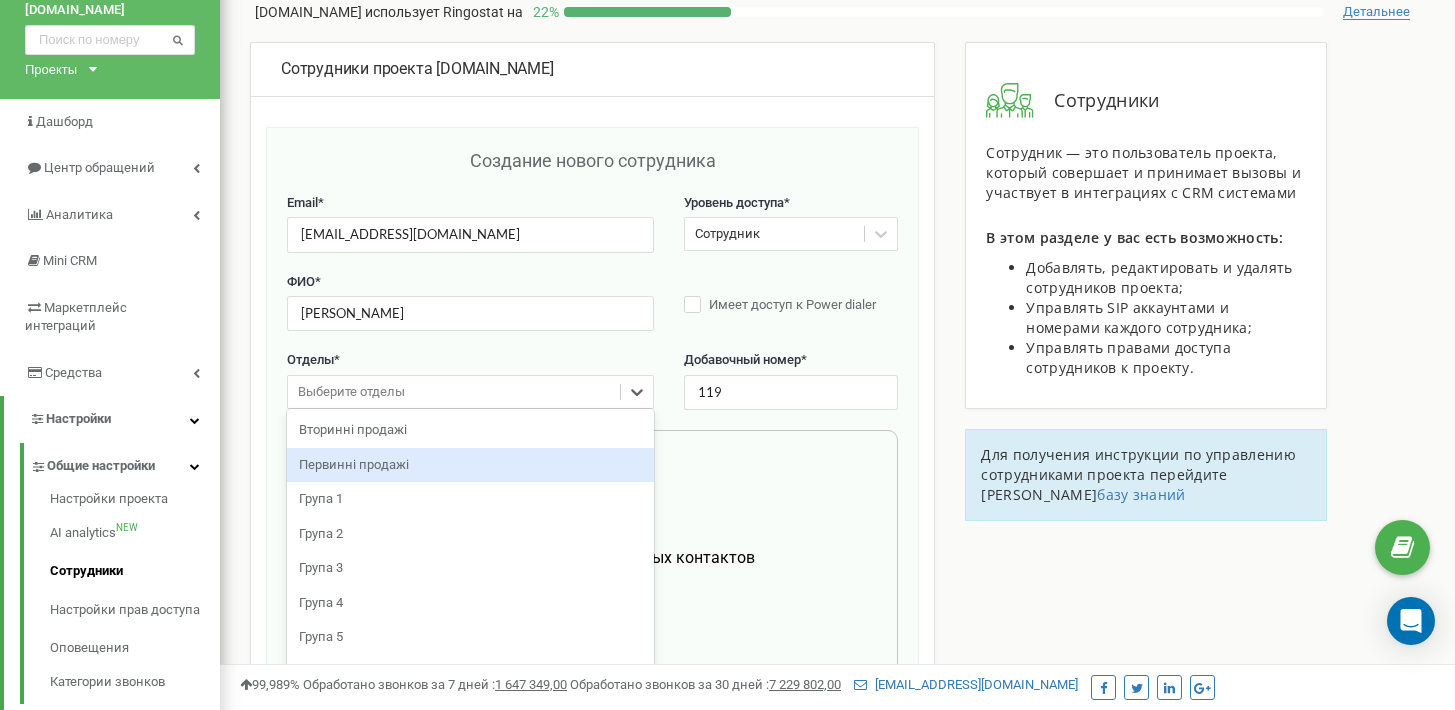 scroll, scrollTop: 76, scrollLeft: 0, axis: vertical 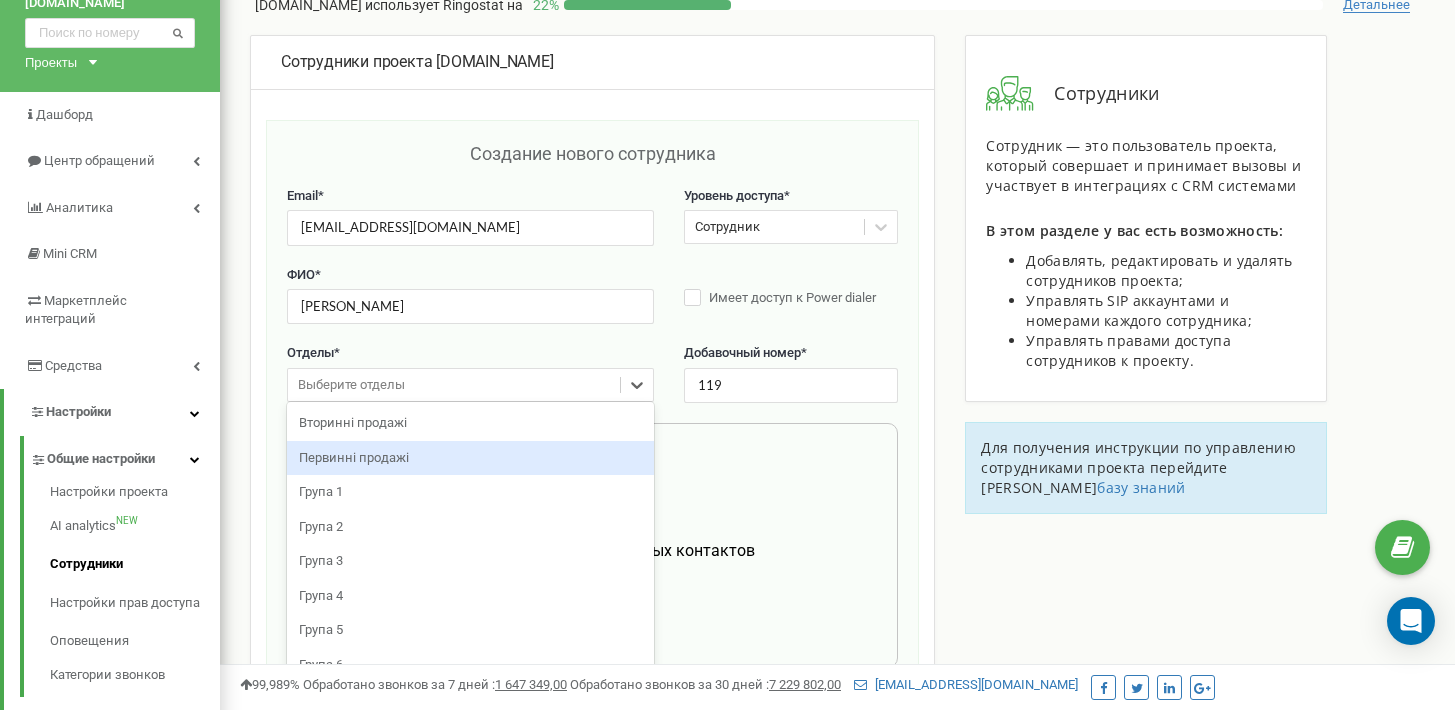 click on "Первинні продажі" at bounding box center [470, 458] 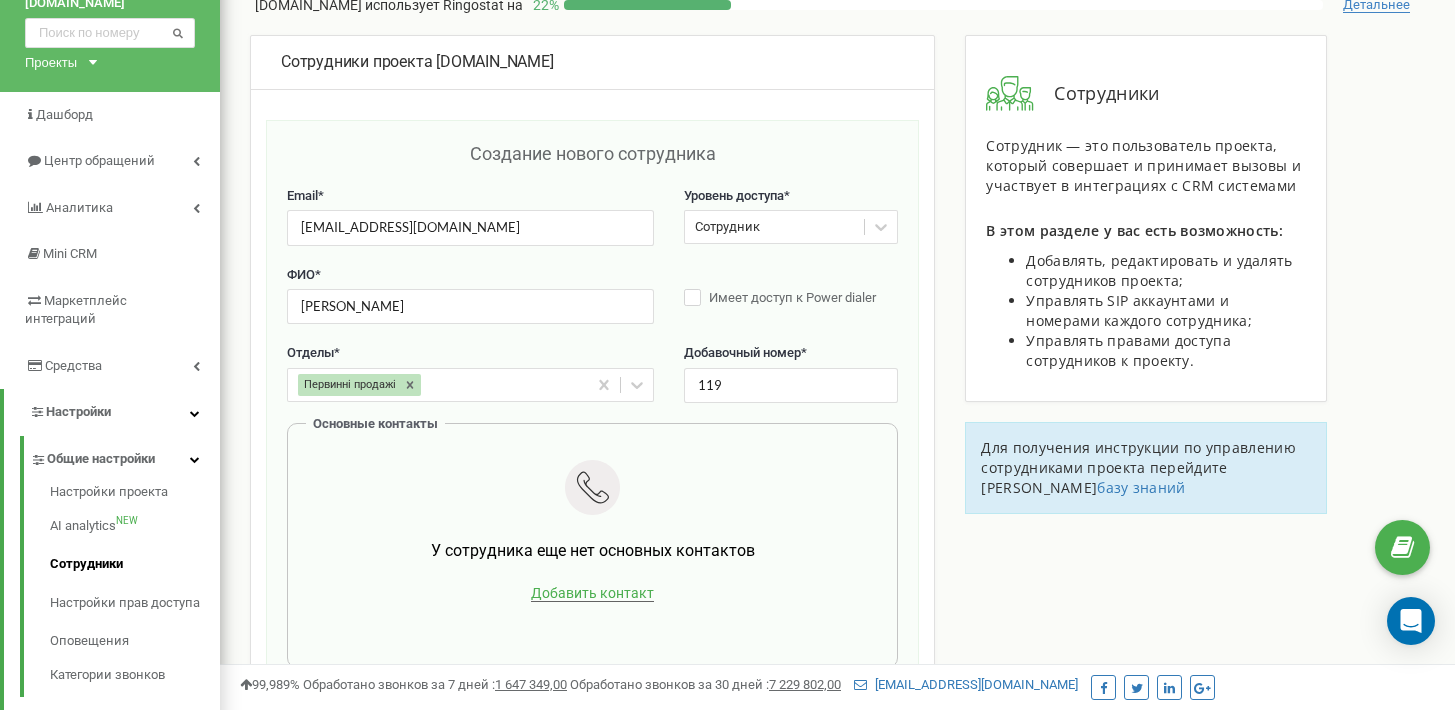 click on "Добавить контакт" at bounding box center [592, 593] 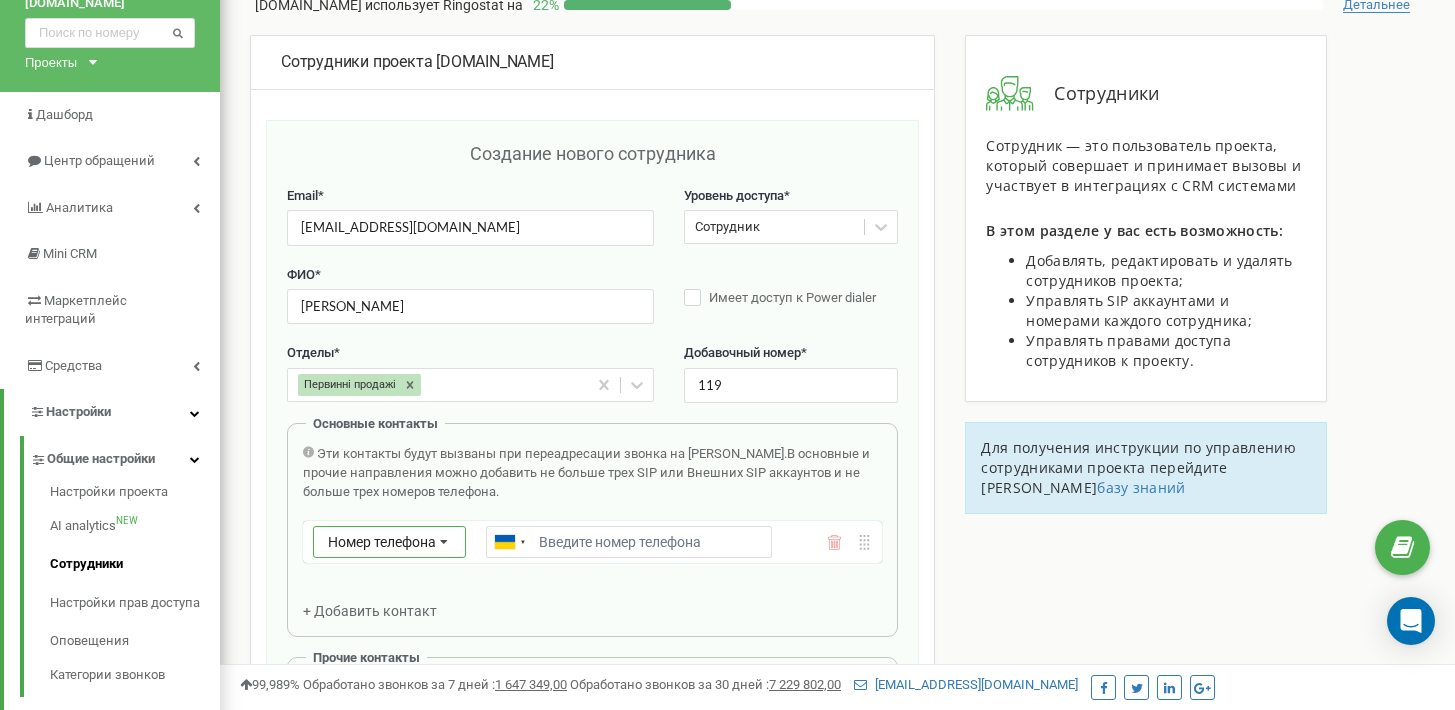 click on "Номер телефона" at bounding box center (382, 542) 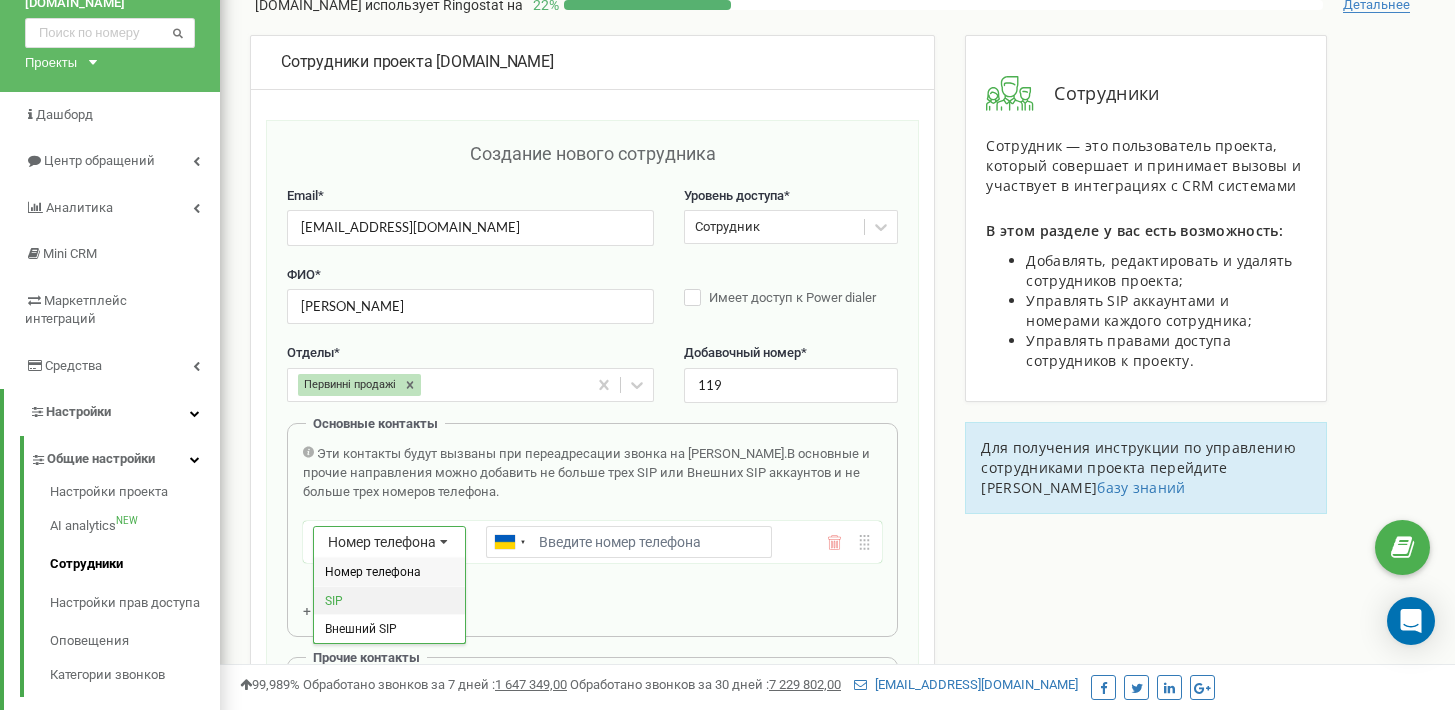 click on "SIP" at bounding box center [389, 600] 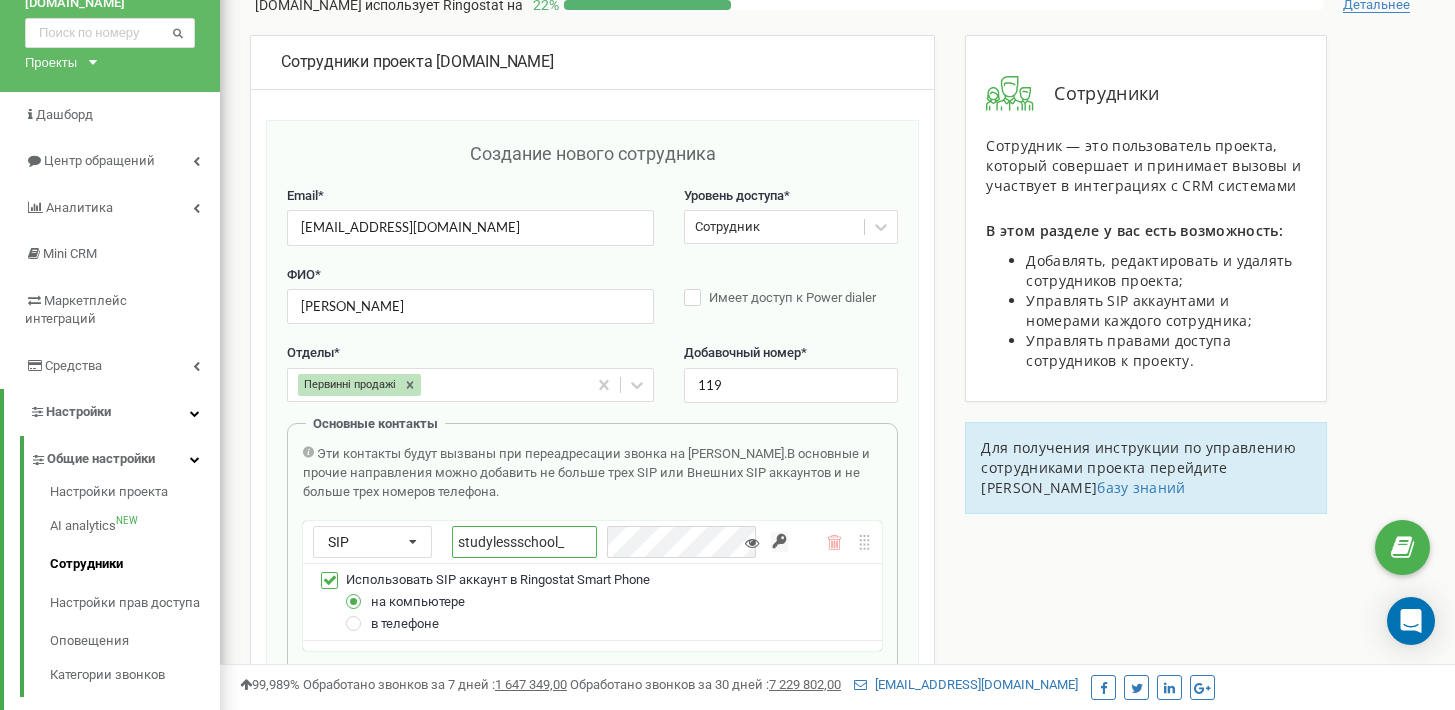 click on "studylessschool_" at bounding box center [524, 542] 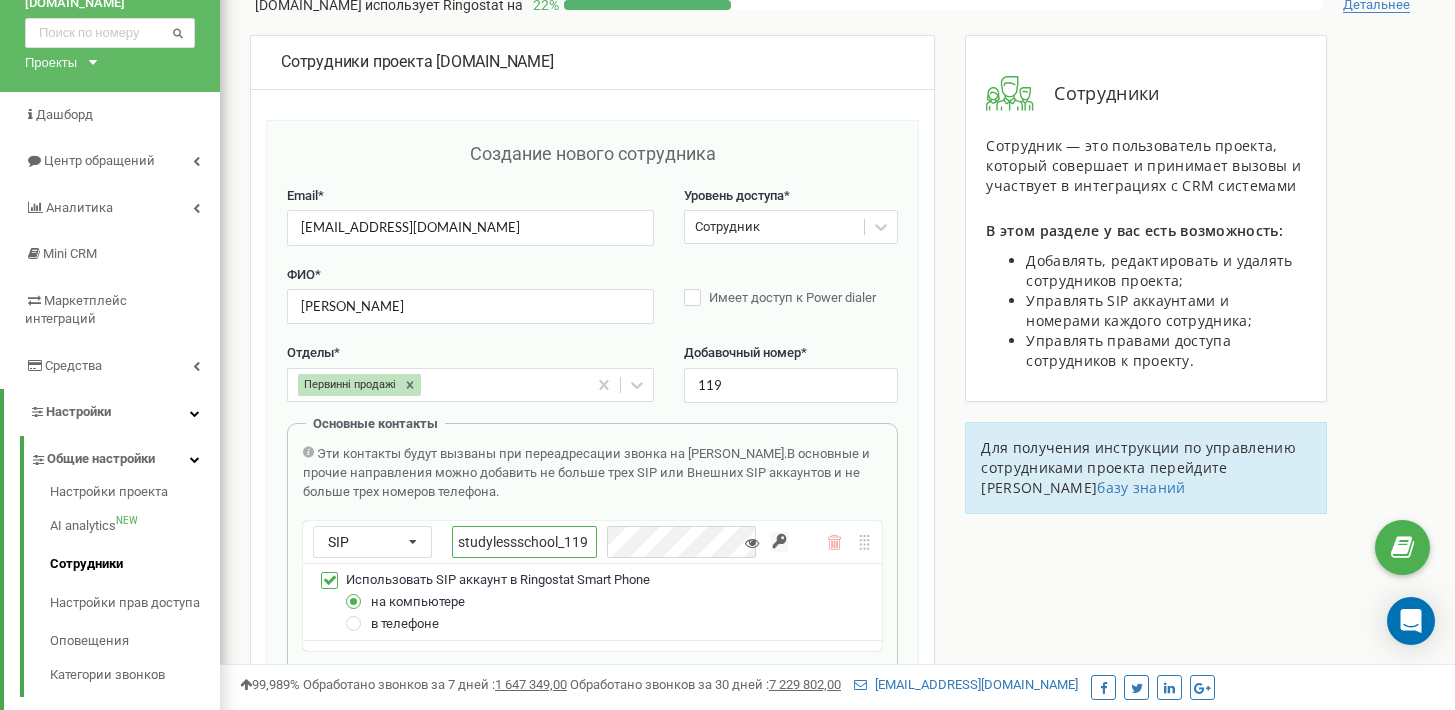 click on "studylessschool_119" at bounding box center (524, 542) 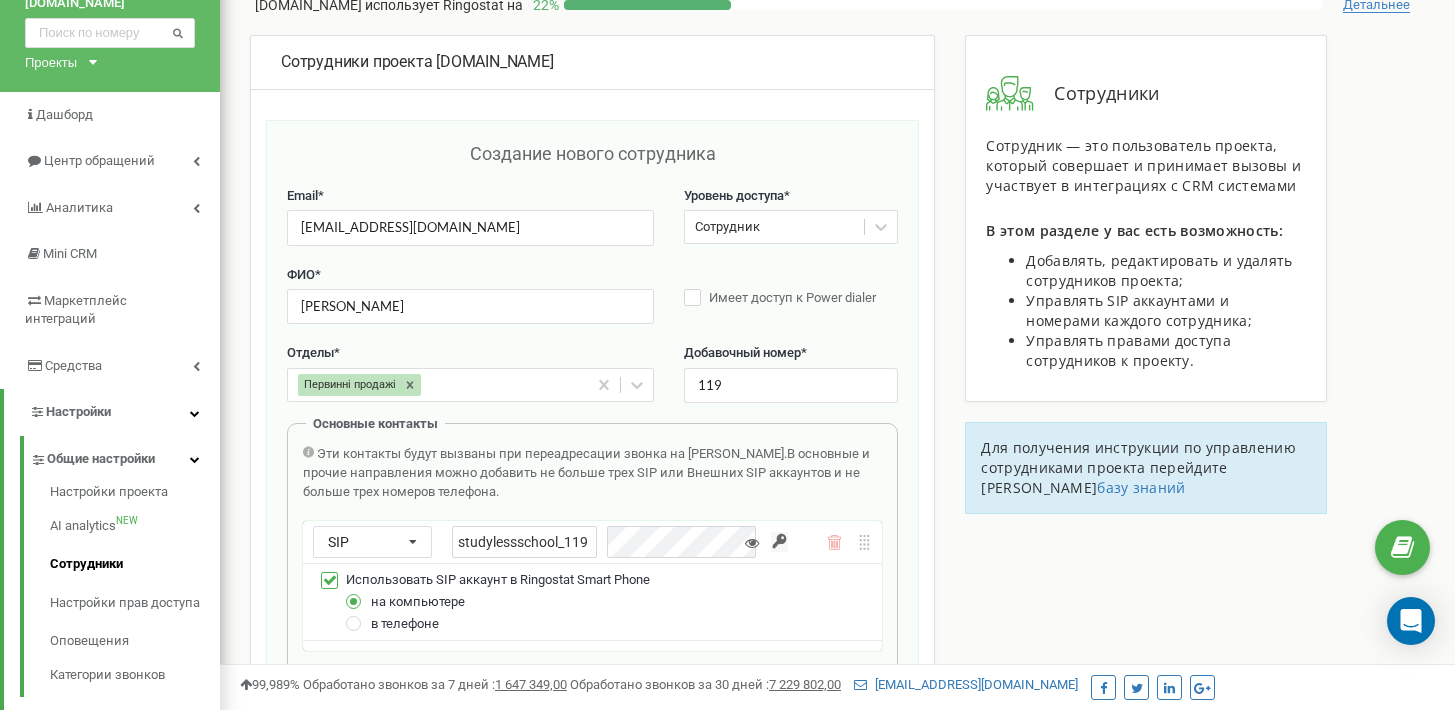 type on "studylessschool_119" 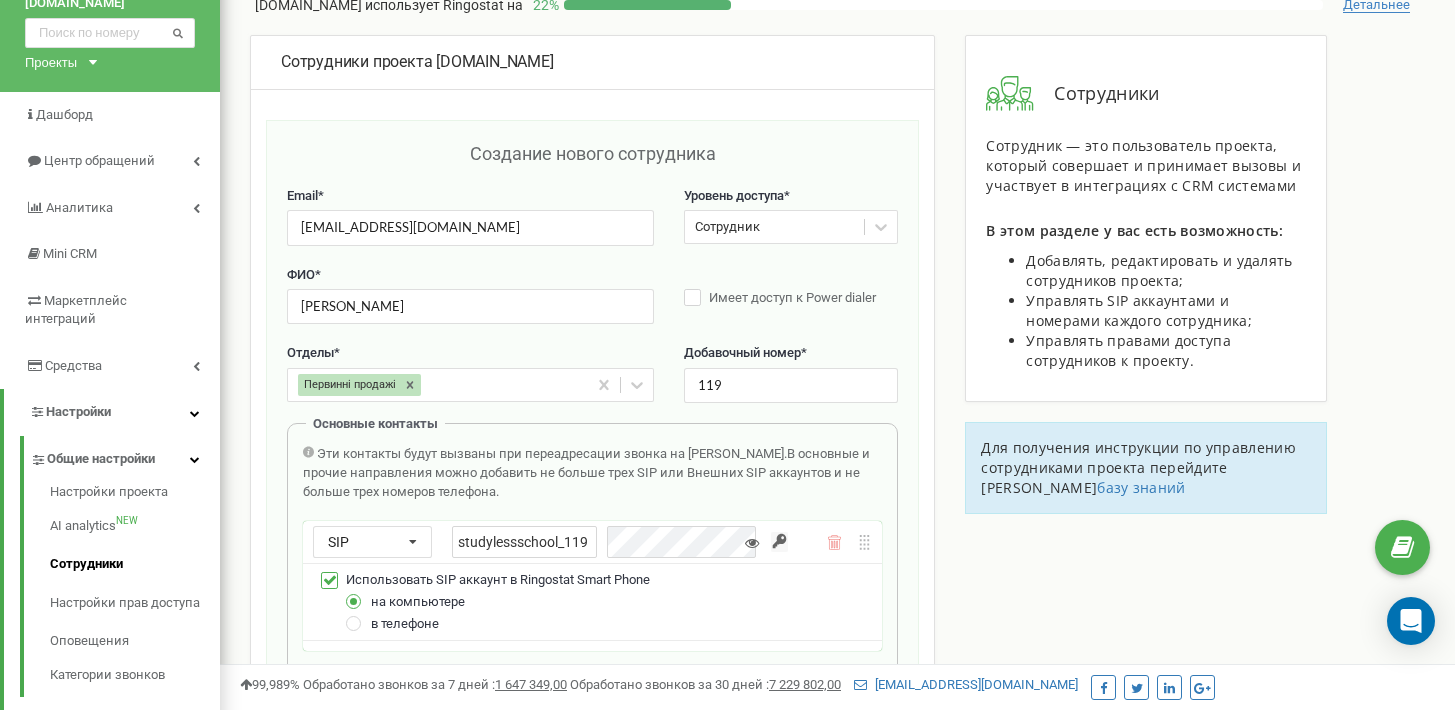 click at bounding box center (780, 542) 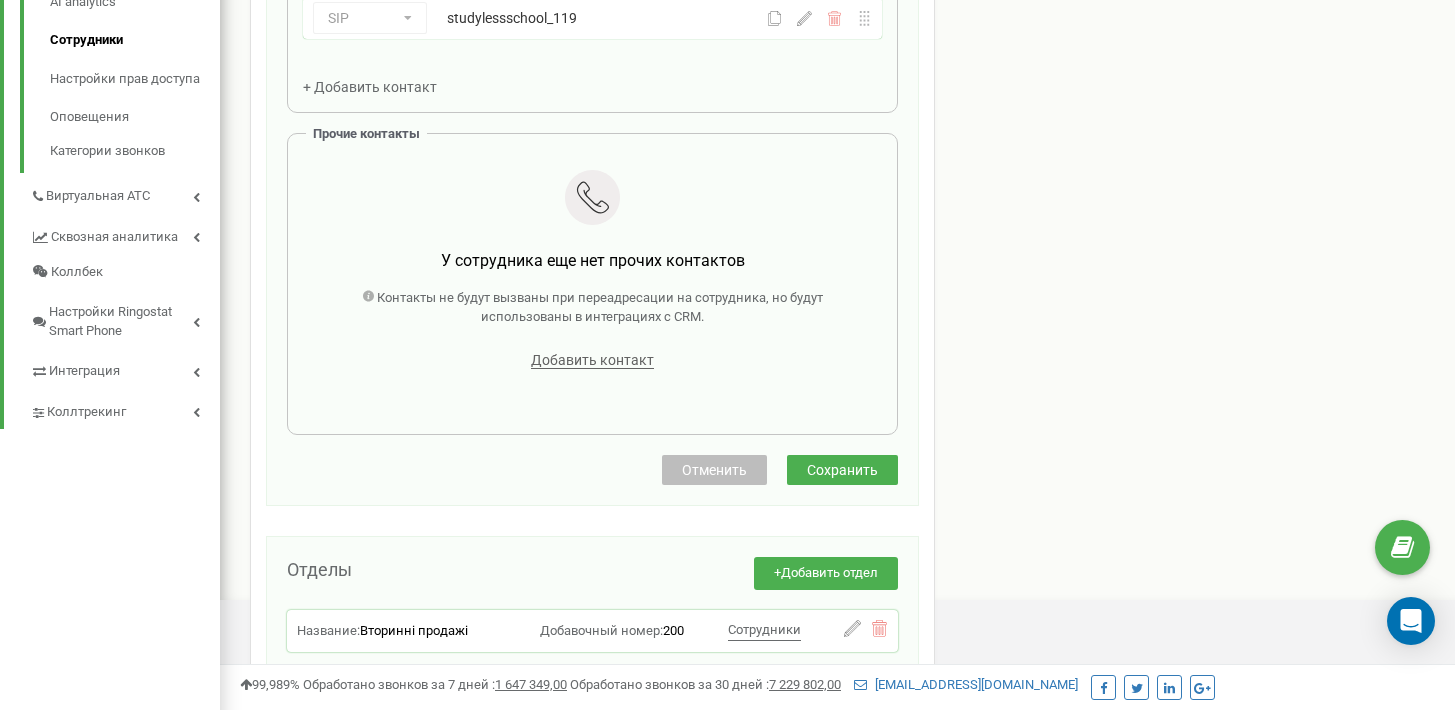 scroll, scrollTop: 595, scrollLeft: 0, axis: vertical 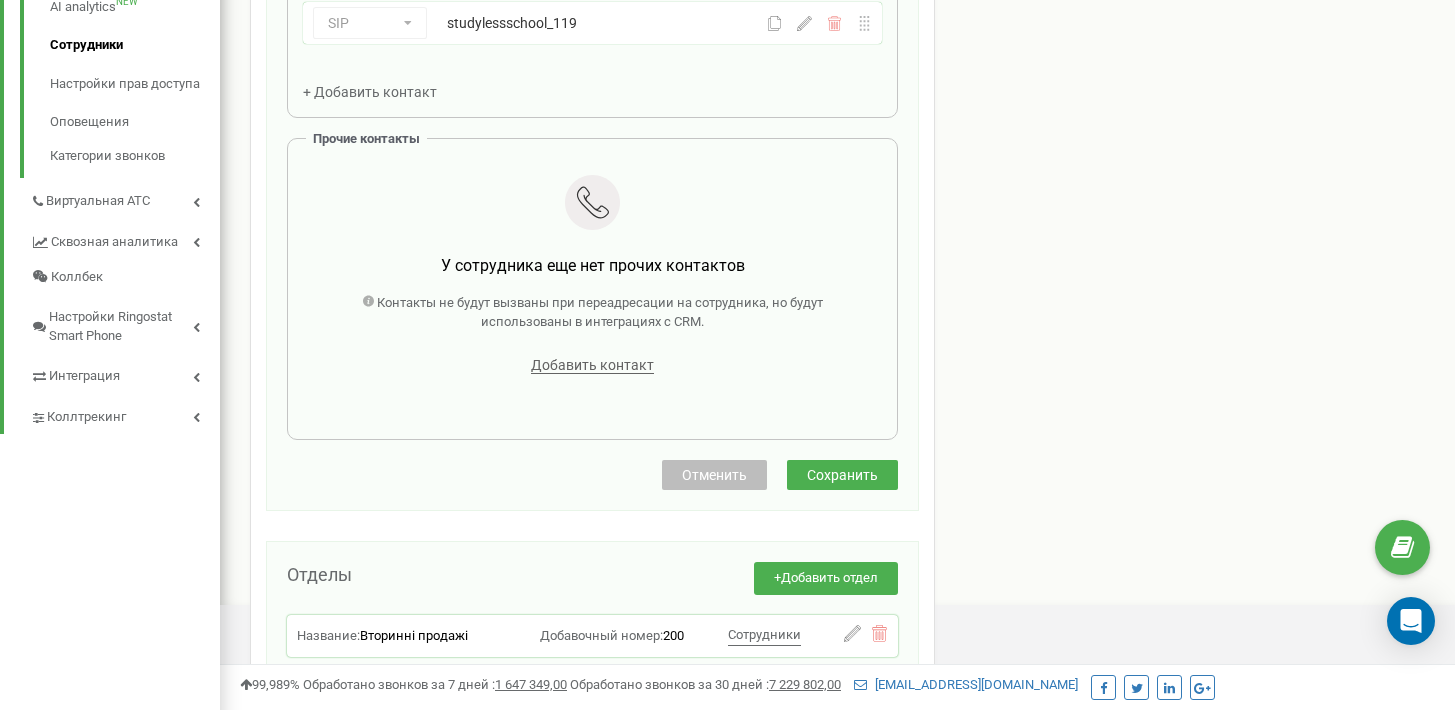 click on "Сохранить" at bounding box center [842, 475] 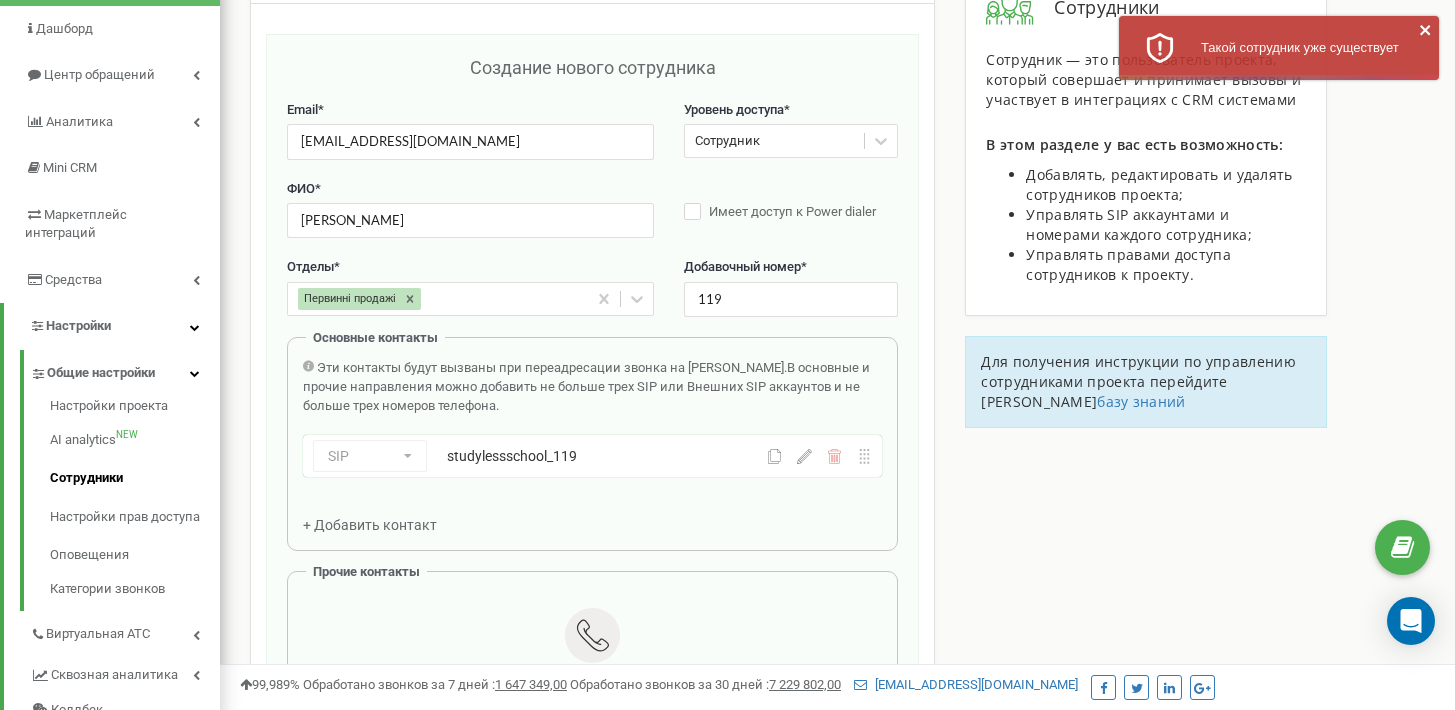 scroll, scrollTop: 163, scrollLeft: 0, axis: vertical 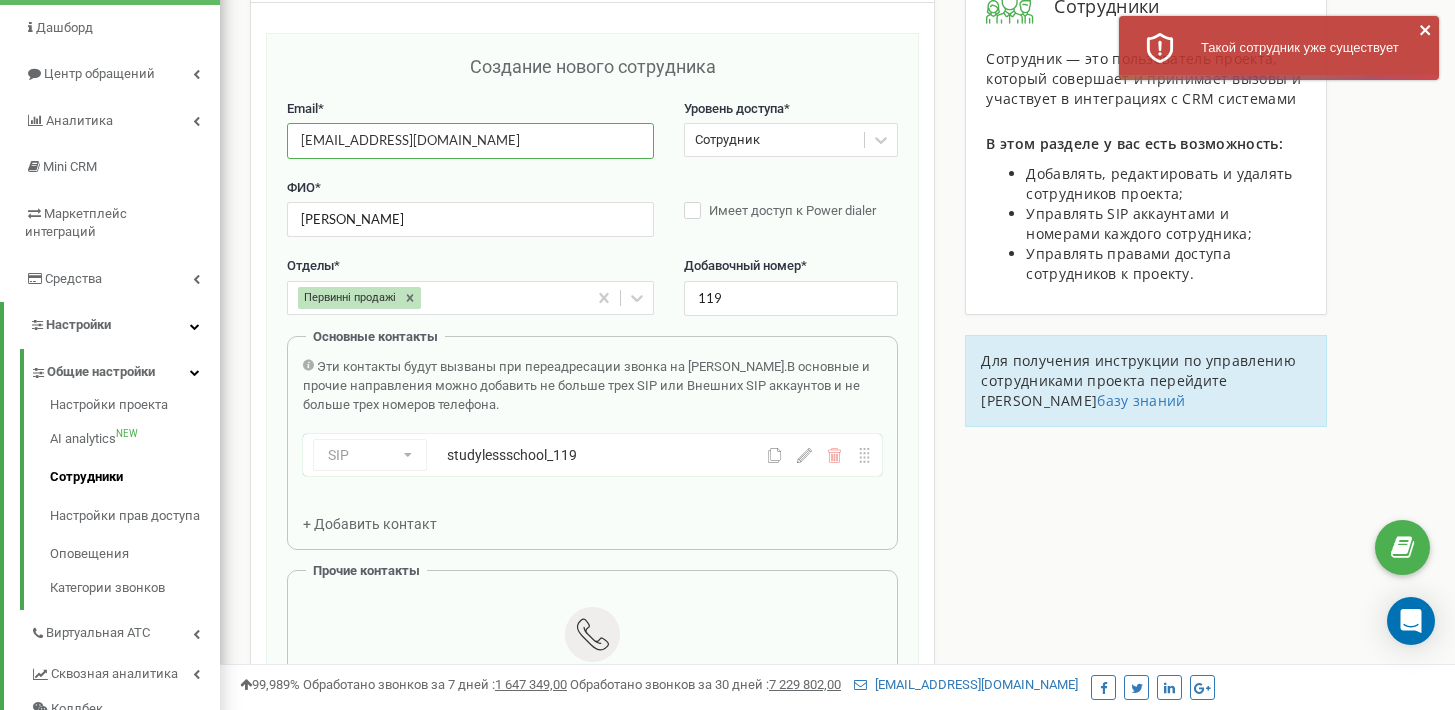 click on "manager55.studyless2024@gmail.com" at bounding box center (470, 140) 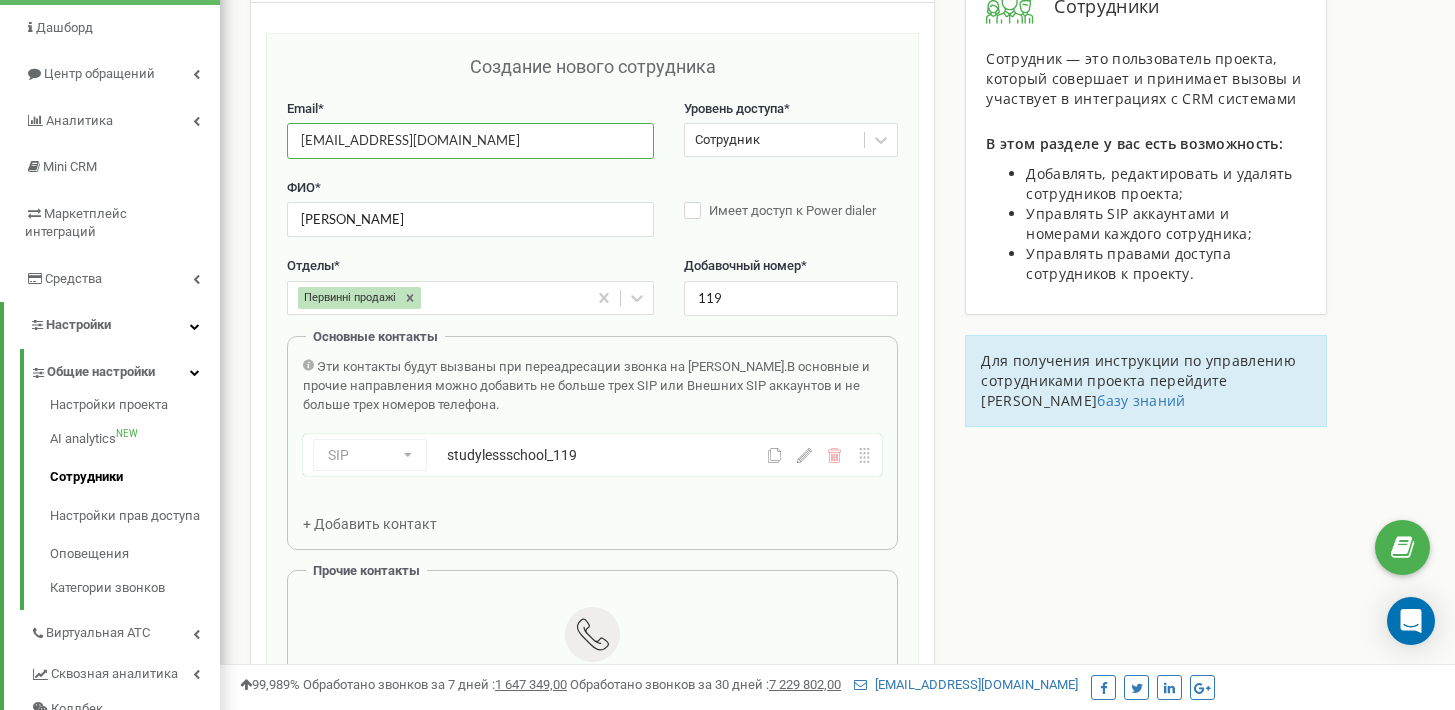 scroll, scrollTop: 702, scrollLeft: 0, axis: vertical 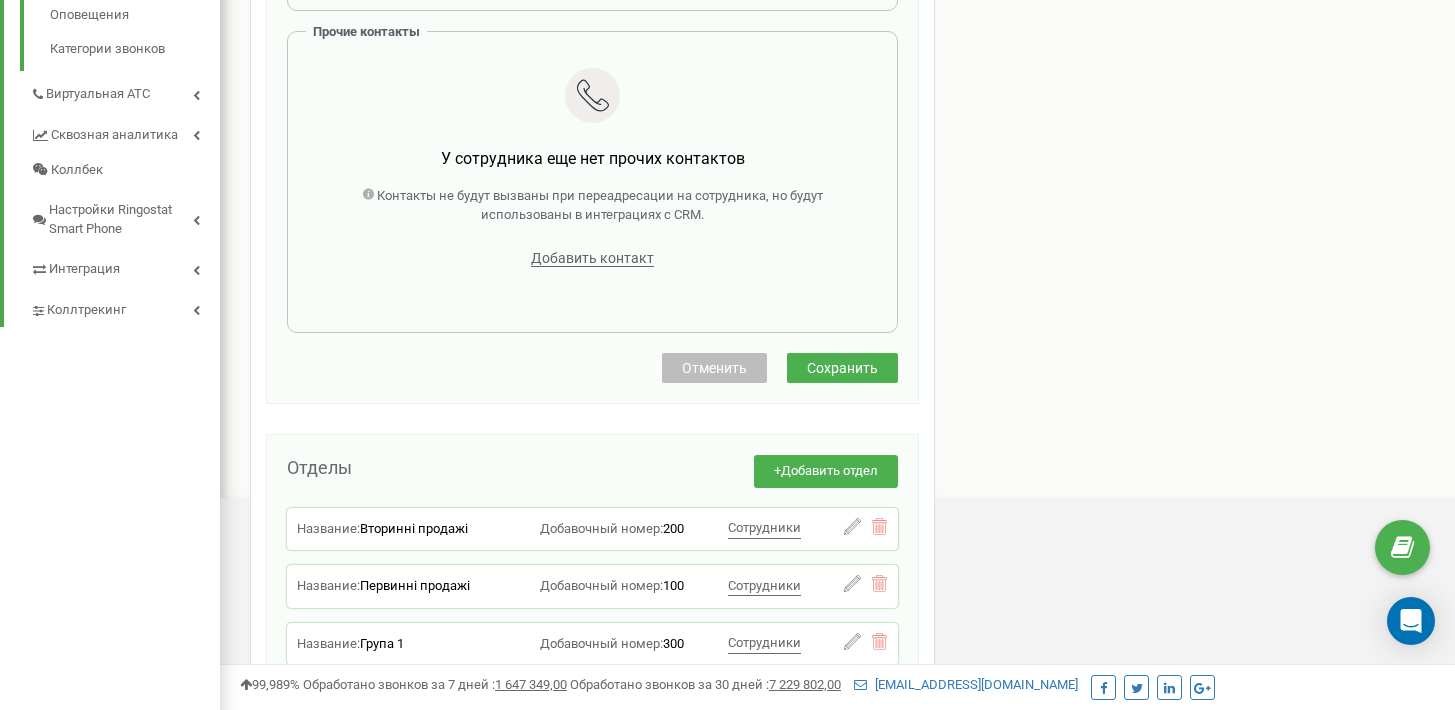 click on "Отменить" at bounding box center [714, 368] 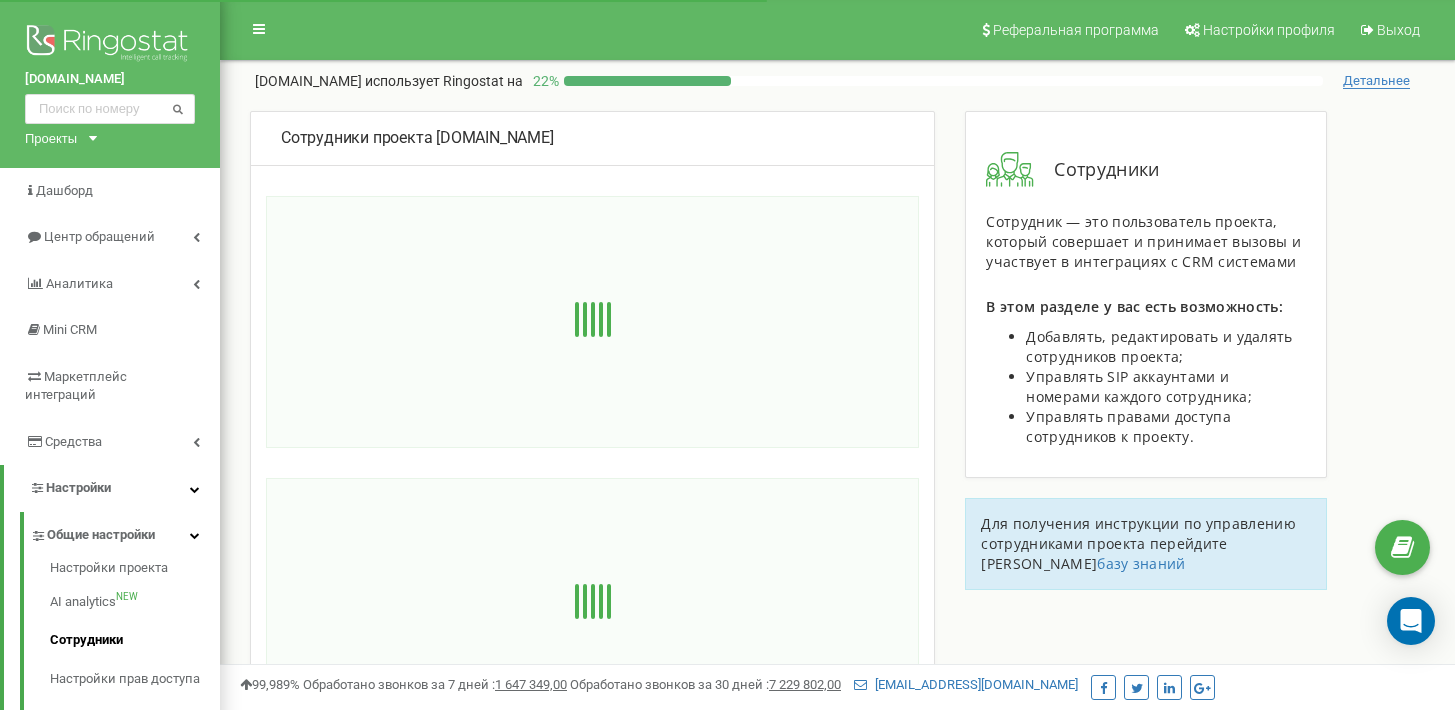 scroll, scrollTop: 490, scrollLeft: 0, axis: vertical 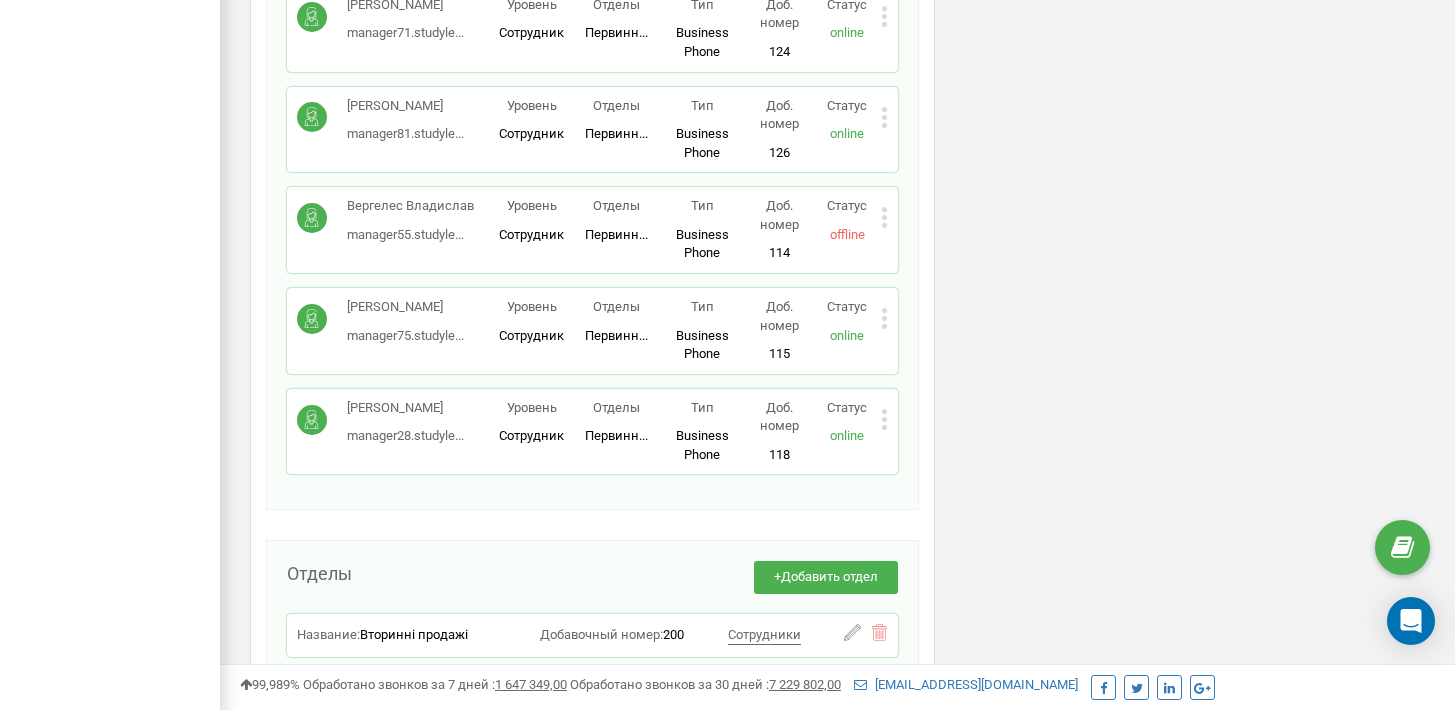 click 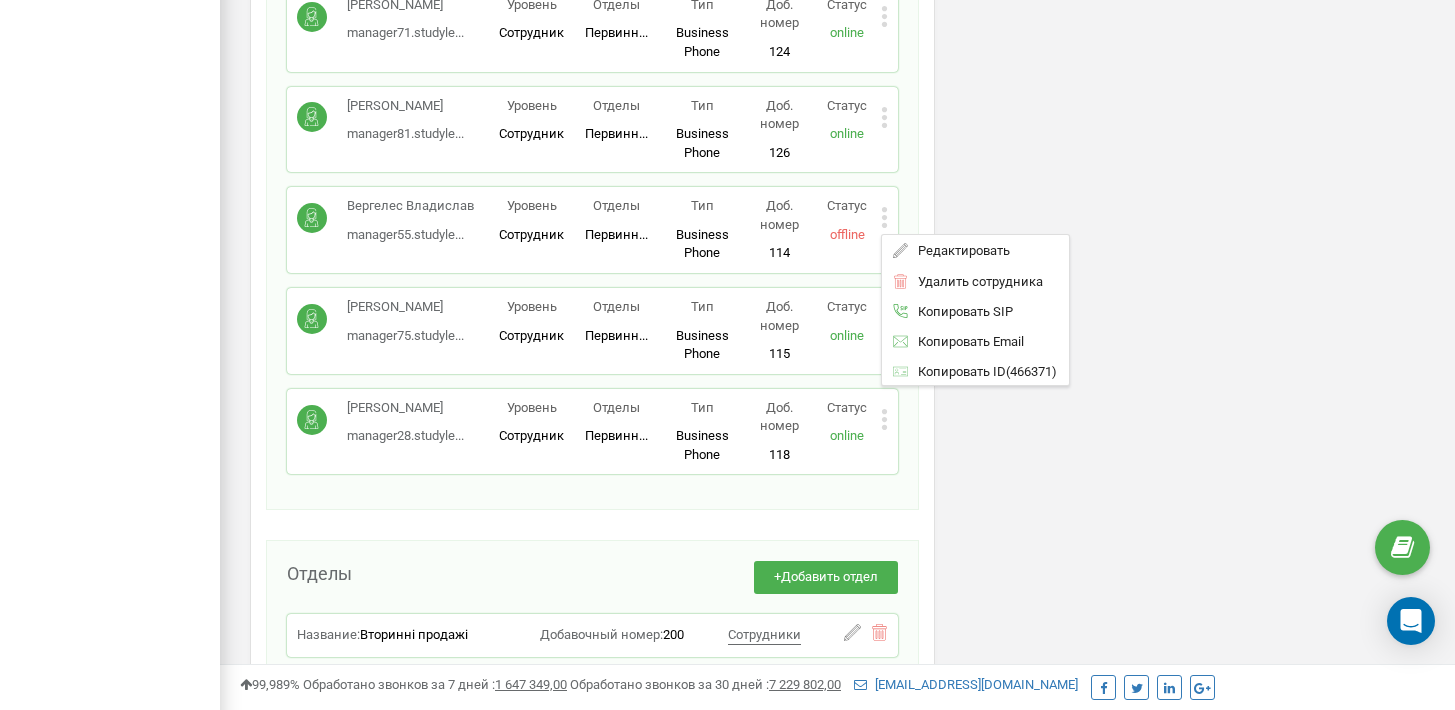 click on "Редактировать" at bounding box center [975, 250] 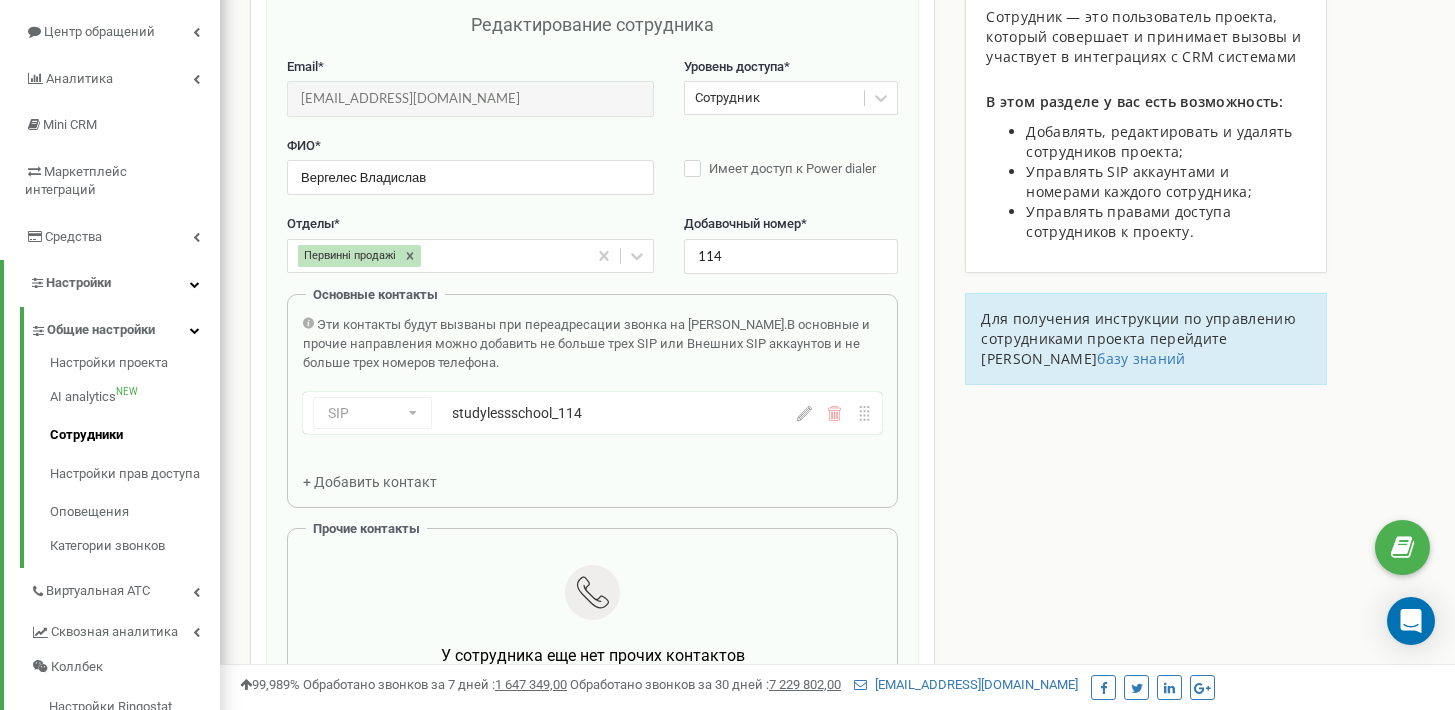 scroll, scrollTop: 200, scrollLeft: 0, axis: vertical 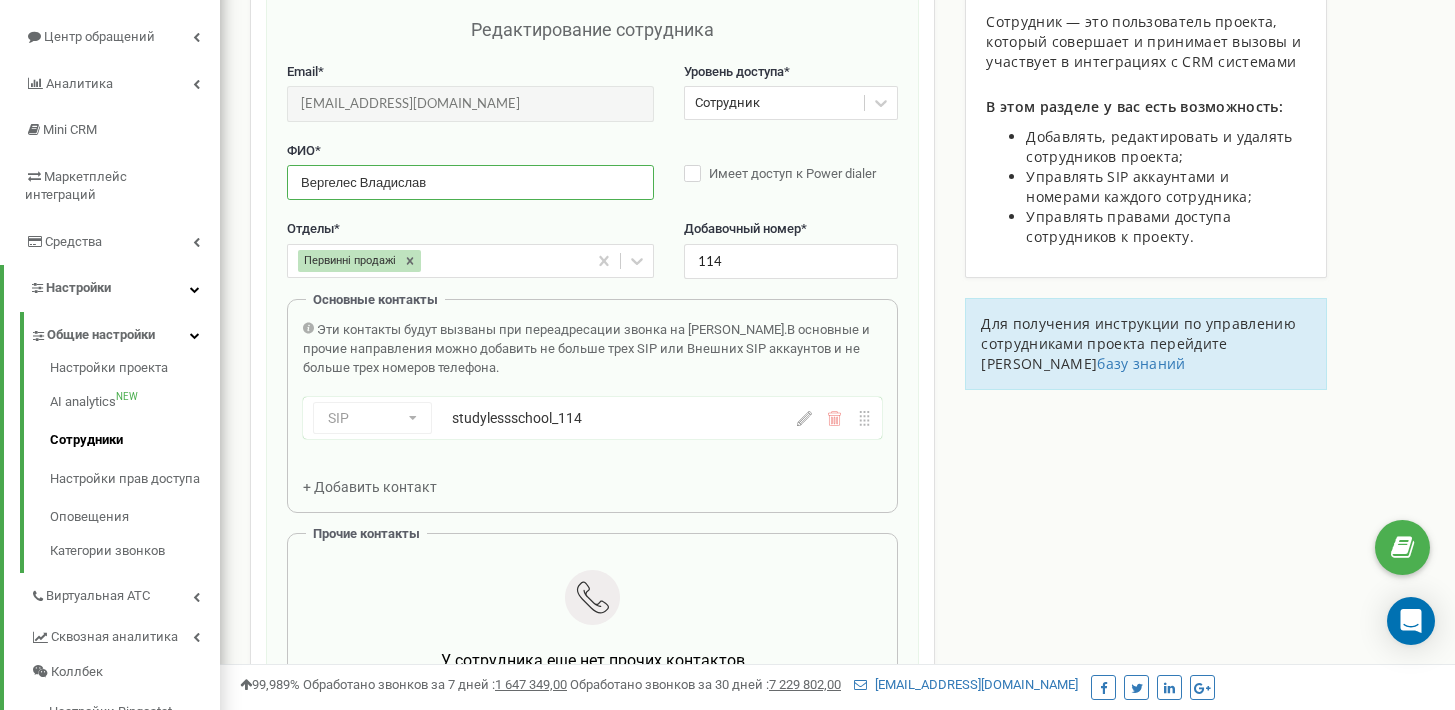 click on "Вергелес Владислав" at bounding box center (470, 182) 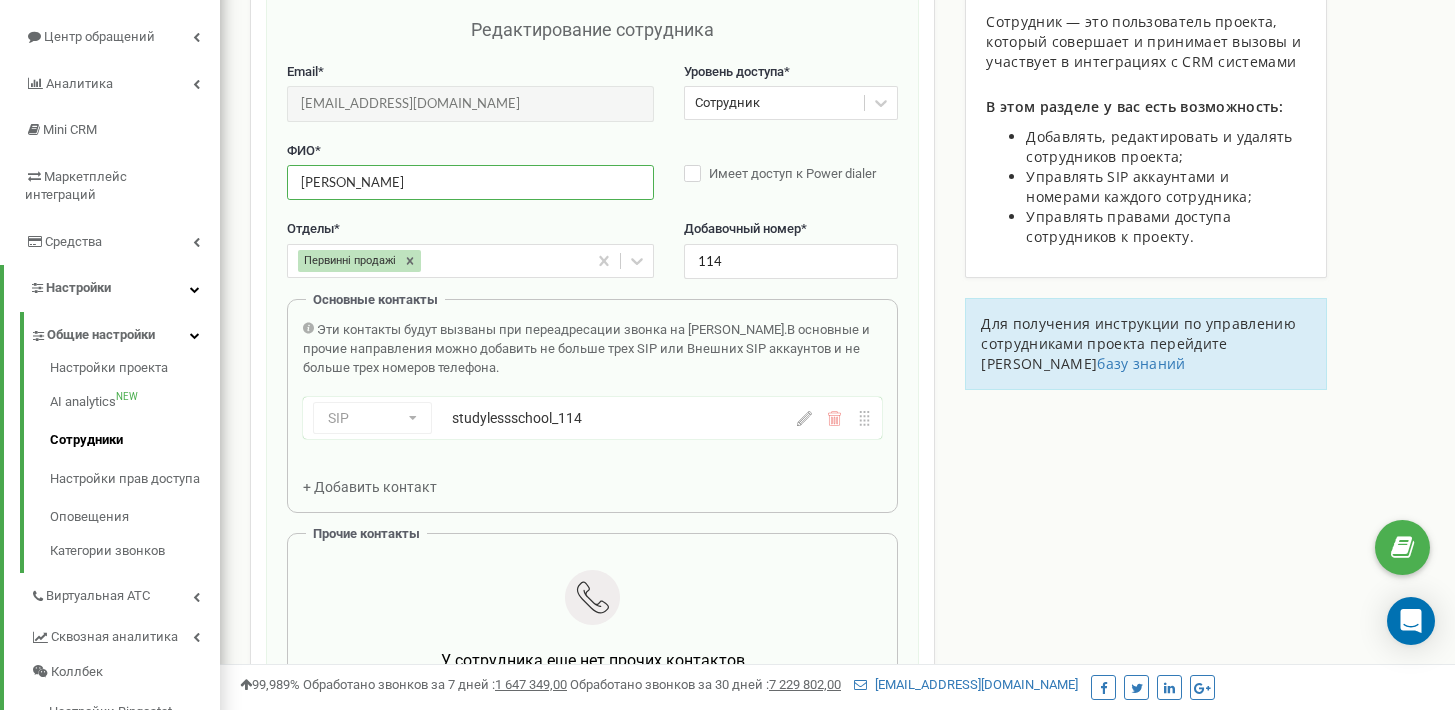 click 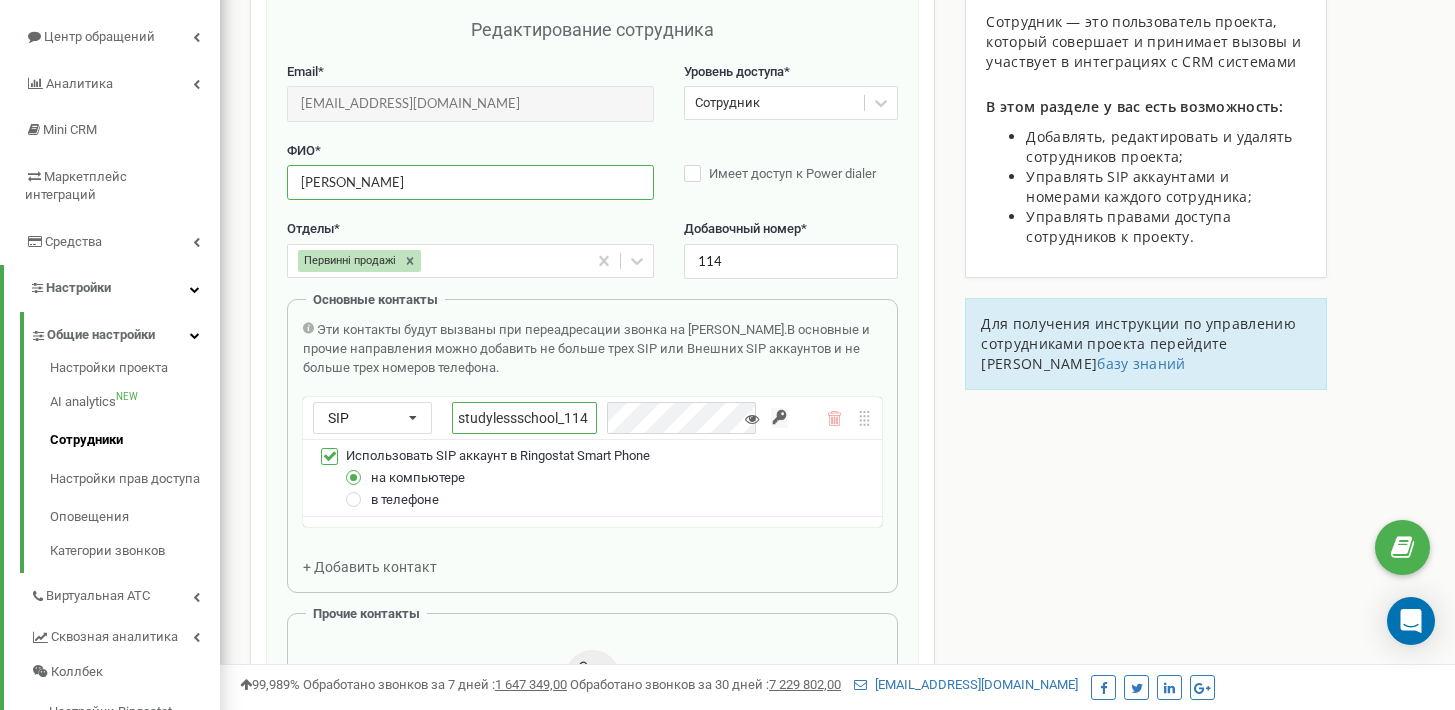 type on "[PERSON_NAME]" 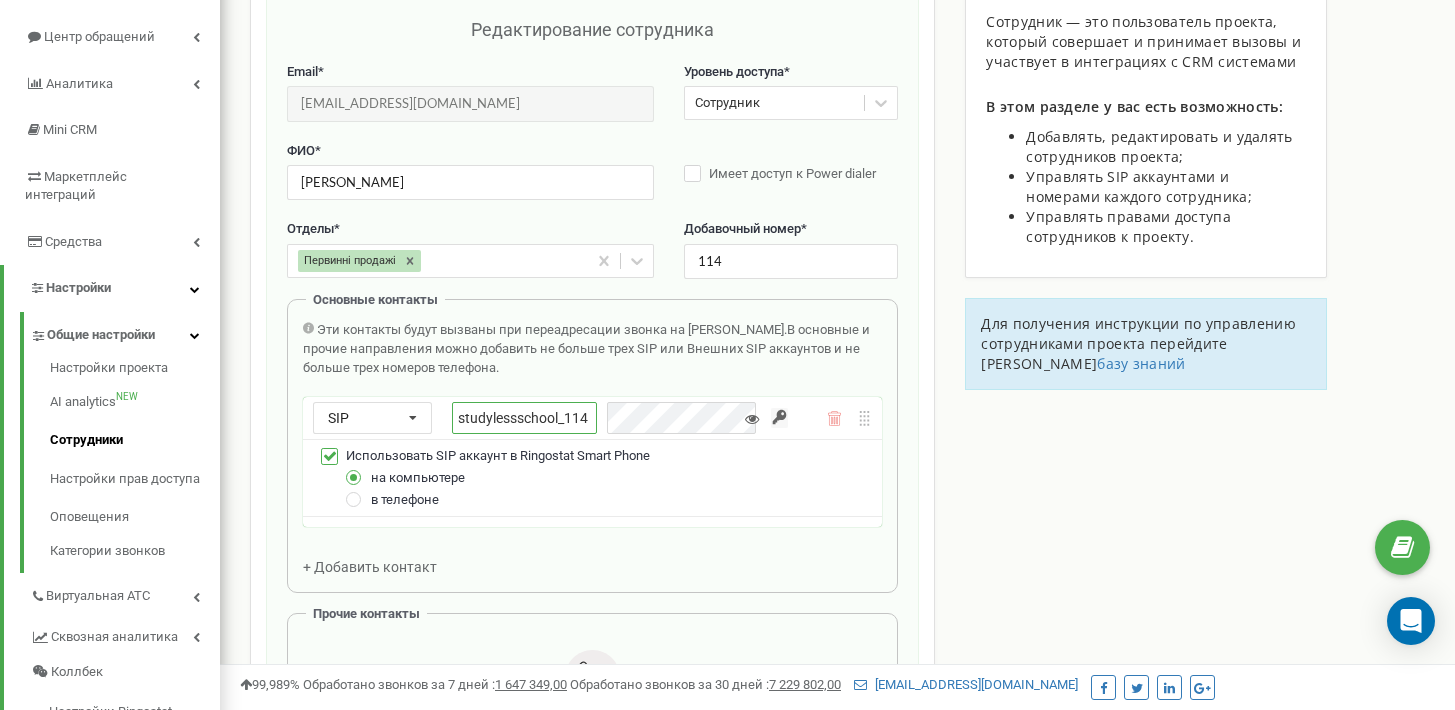 click on "studylessschool_114" at bounding box center [524, 418] 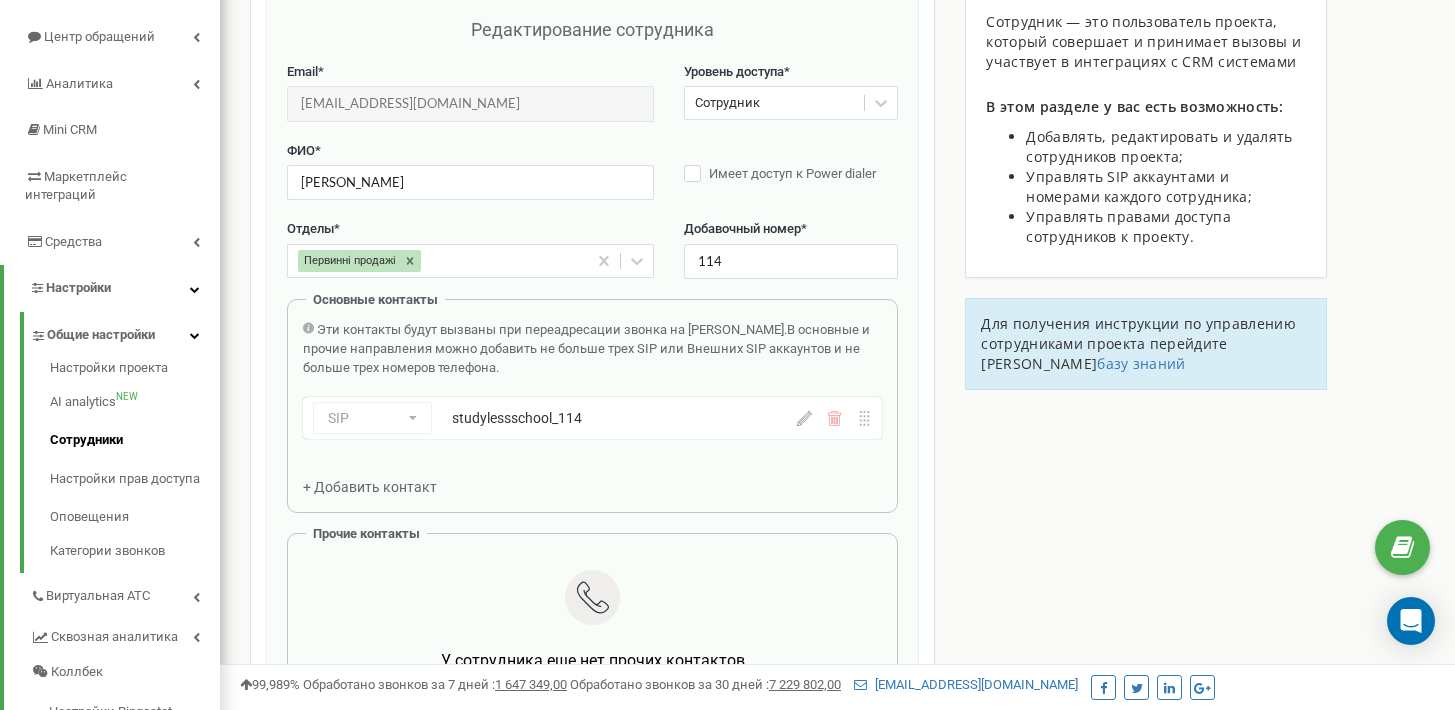 click 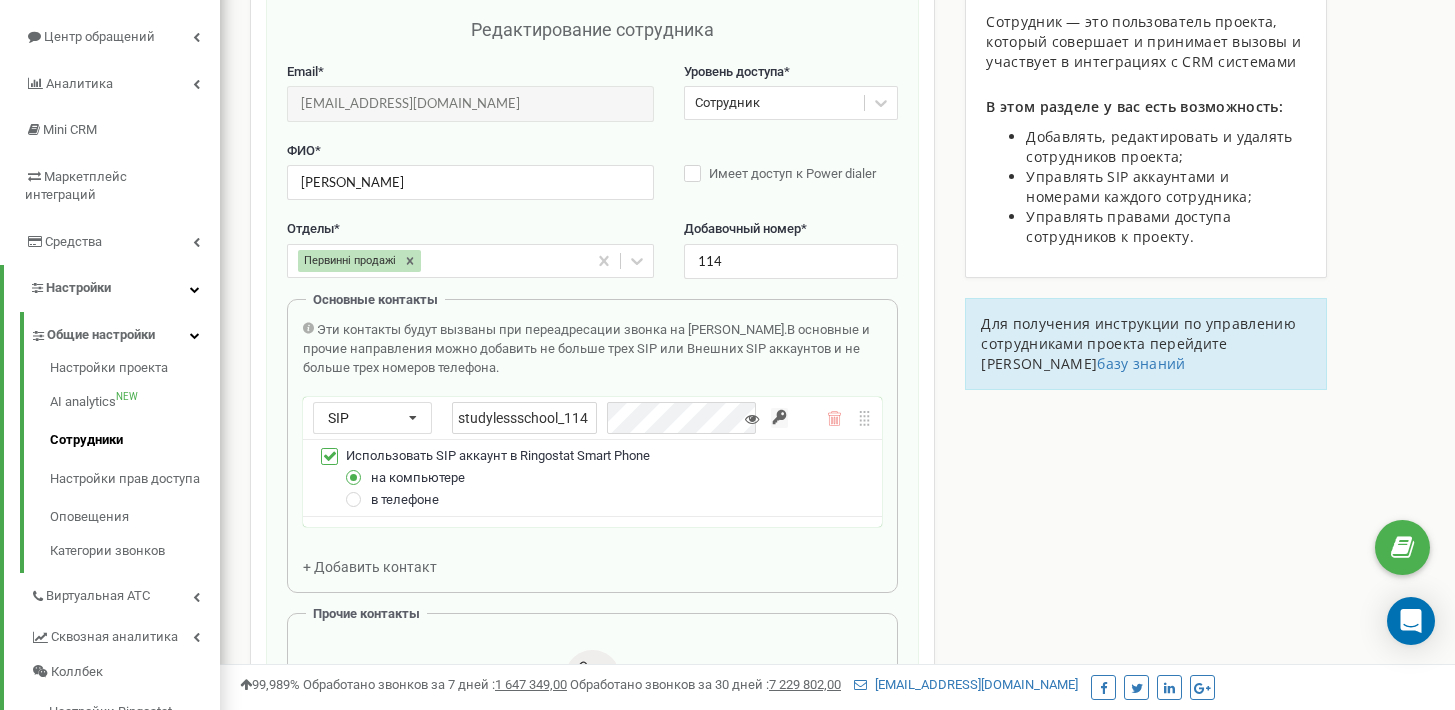 click at bounding box center [780, 418] 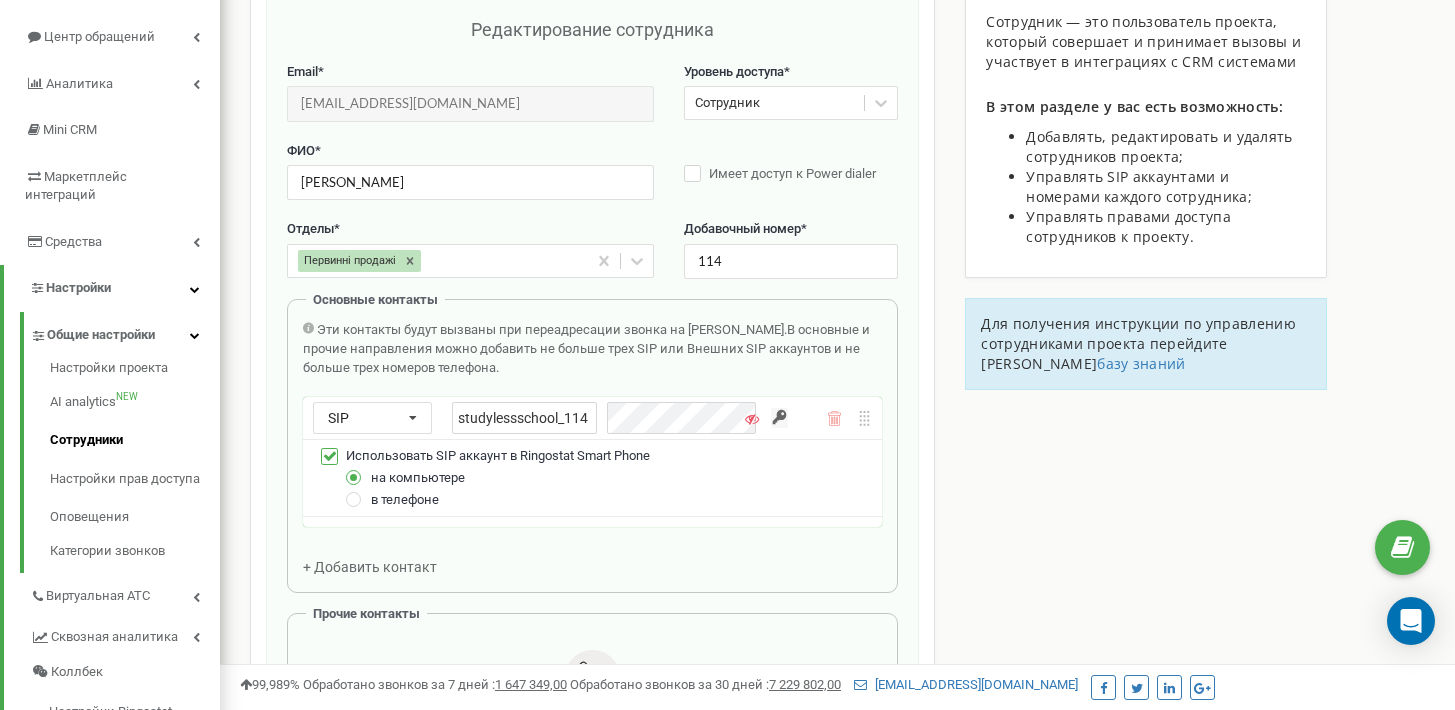click on "Сотрудники проекта    study-less.school Редактирование сотрудника Email * manager55.studyless2024@gmail.com Email недоступен для редактирования. Вы можете создать нового сотрудника и перепривязать к нему SIP аккаунты в разделе "SIP аккаунты". Уровень доступа * Сотрудник ФИО * Толстой Юрій   Имеет доступ к Power dialer Отделы * Первинні продажі Добавочный номер * 114 Основные контакты Эти контакты будут вызваны при переадресации звонка на Сотрудника.  В основные и прочие направления можно добавить не больше трех SIP или Внешних SIP аккаунтов и не больше трех номеров телефона. SIP Номер телефона SIP" at bounding box center [837, 907] 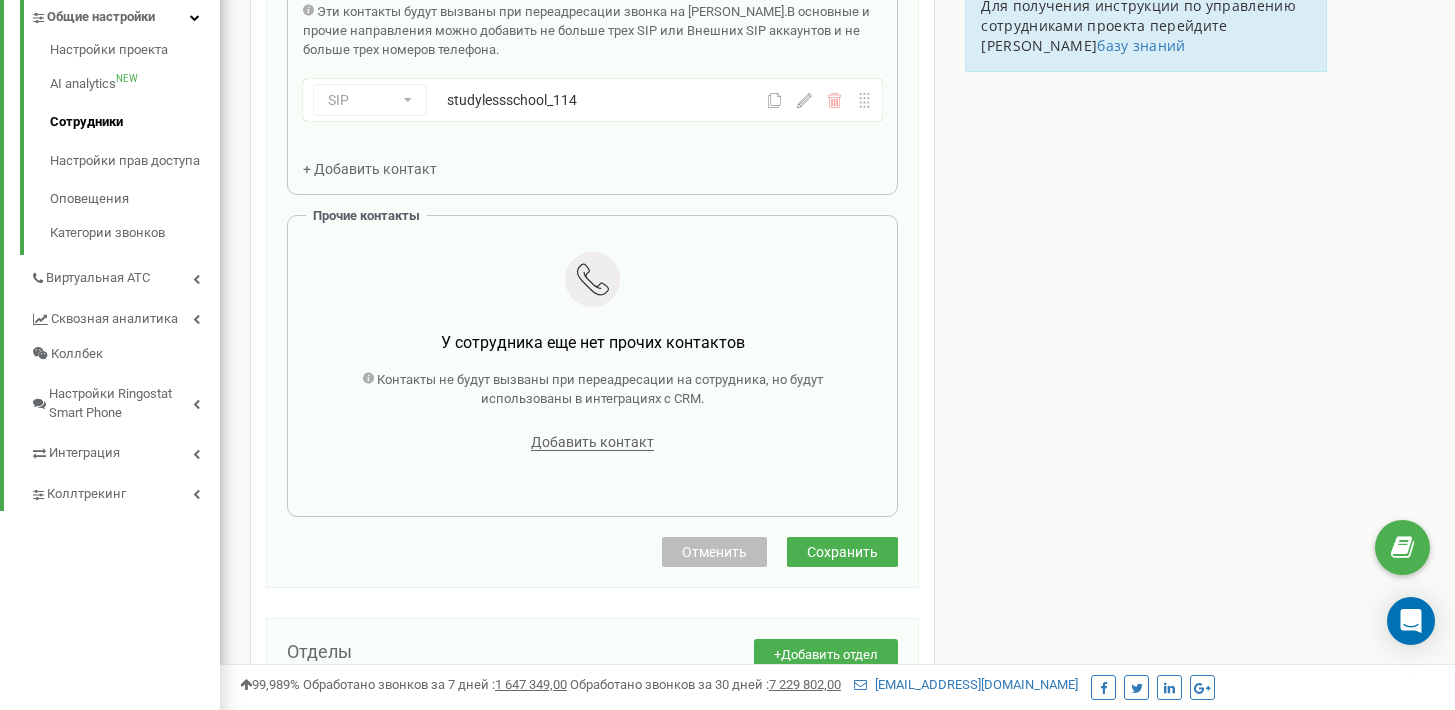 scroll, scrollTop: 532, scrollLeft: 0, axis: vertical 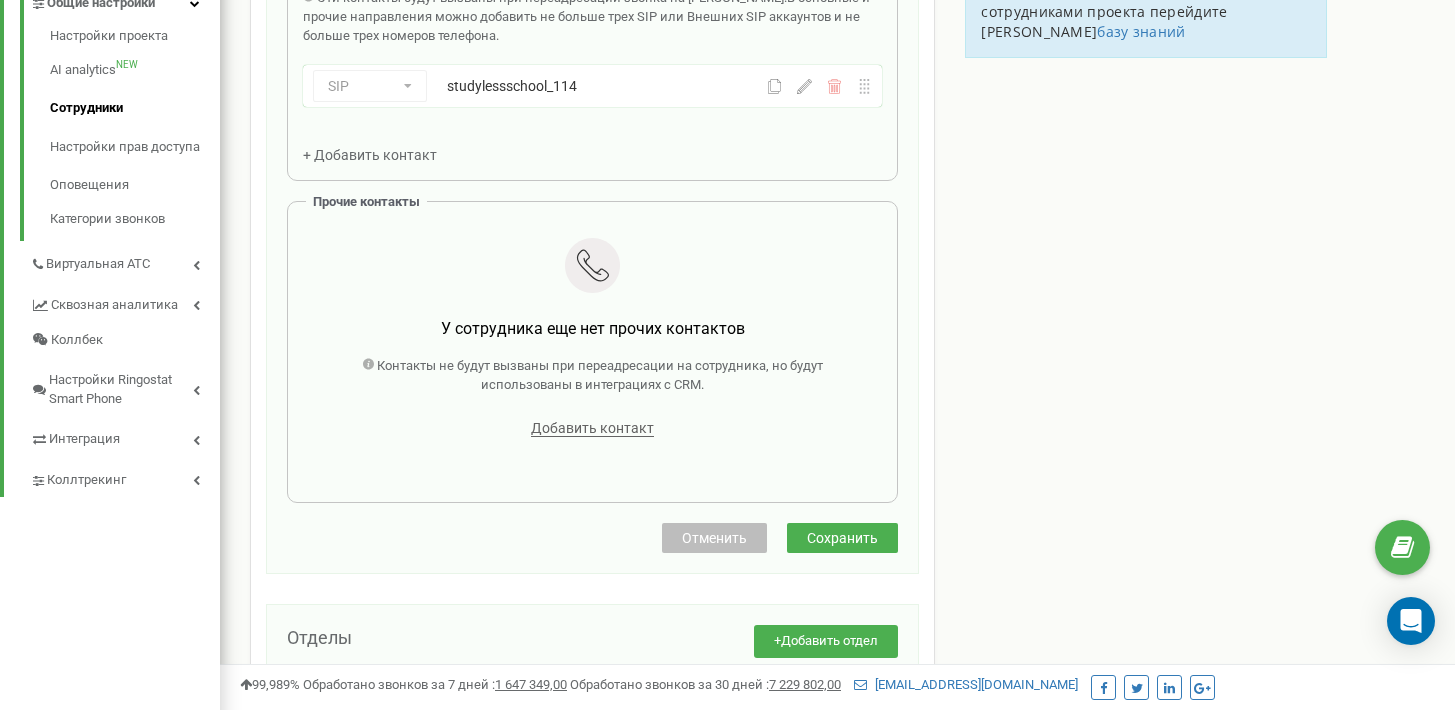click on "Сохранить" at bounding box center (842, 538) 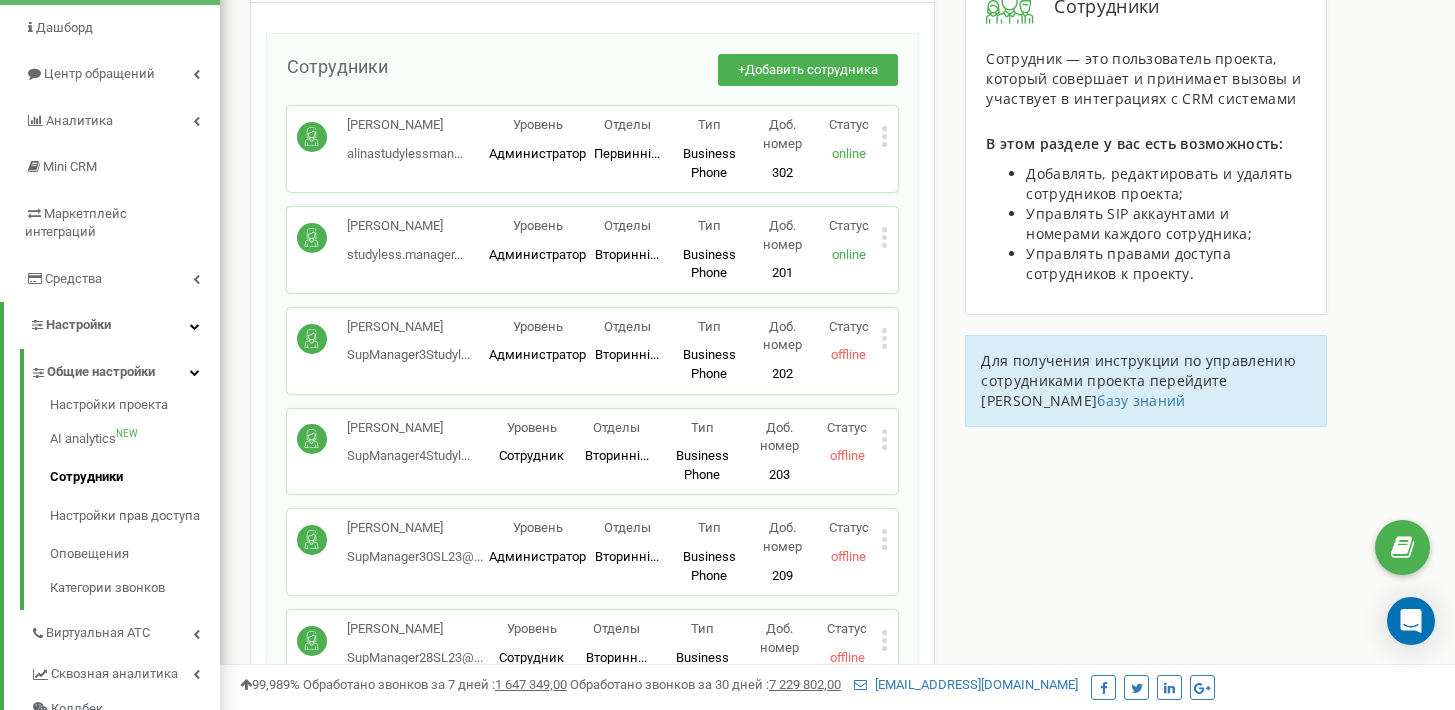 scroll, scrollTop: 0, scrollLeft: 0, axis: both 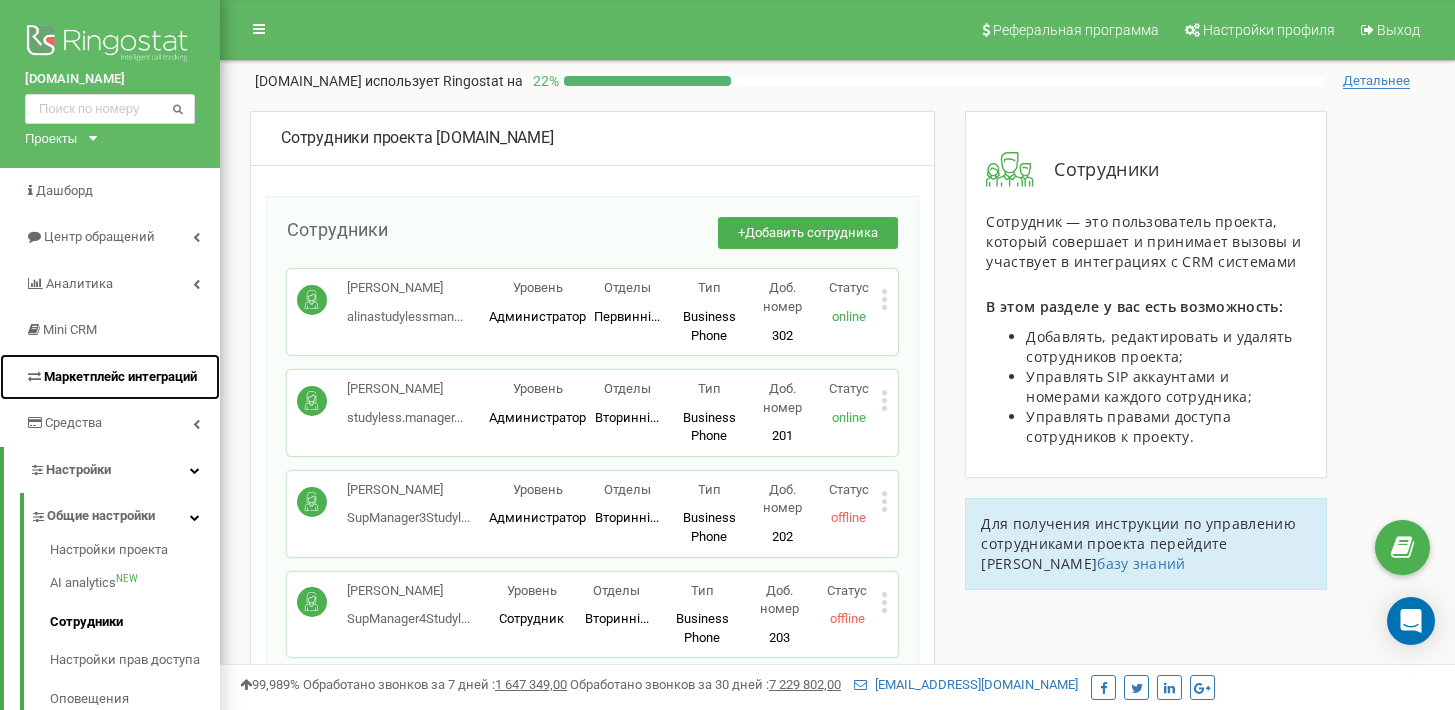 click on "Маркетплейс интеграций" at bounding box center (120, 376) 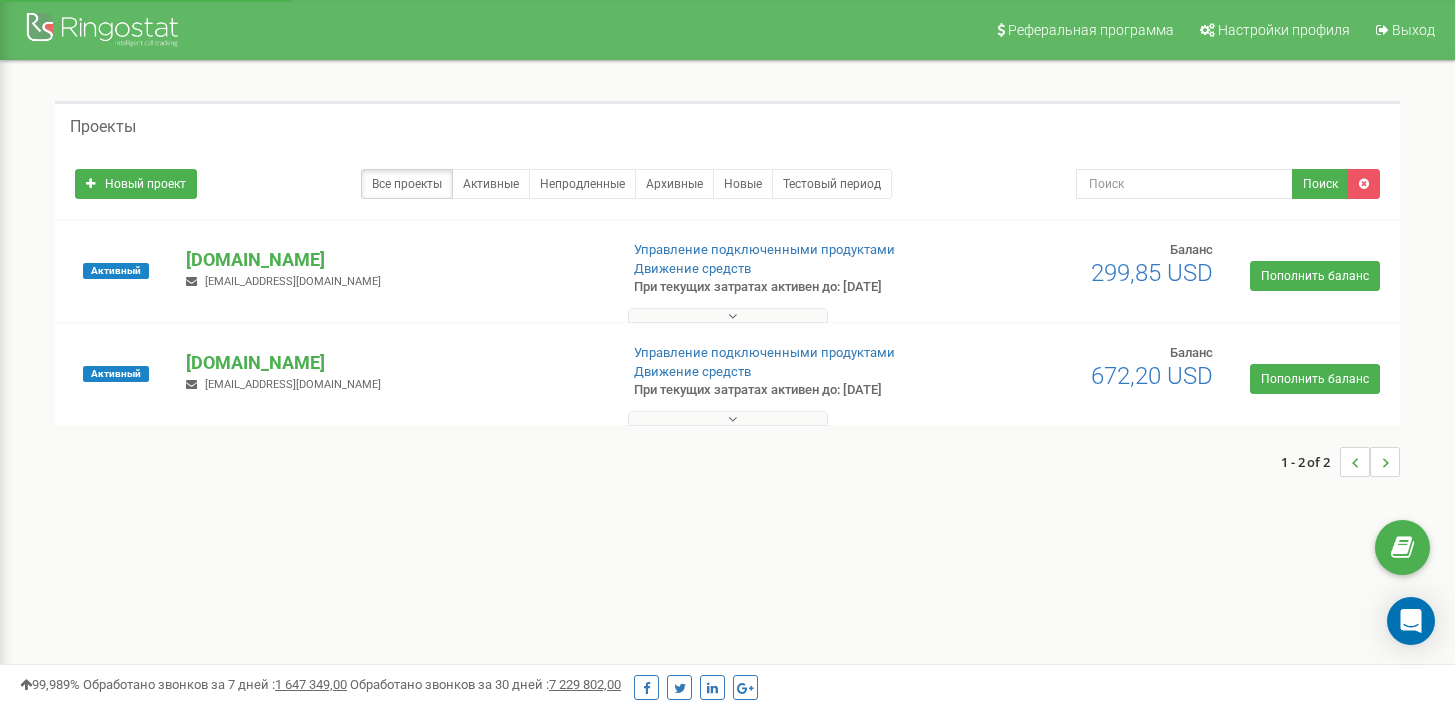 scroll, scrollTop: 0, scrollLeft: 0, axis: both 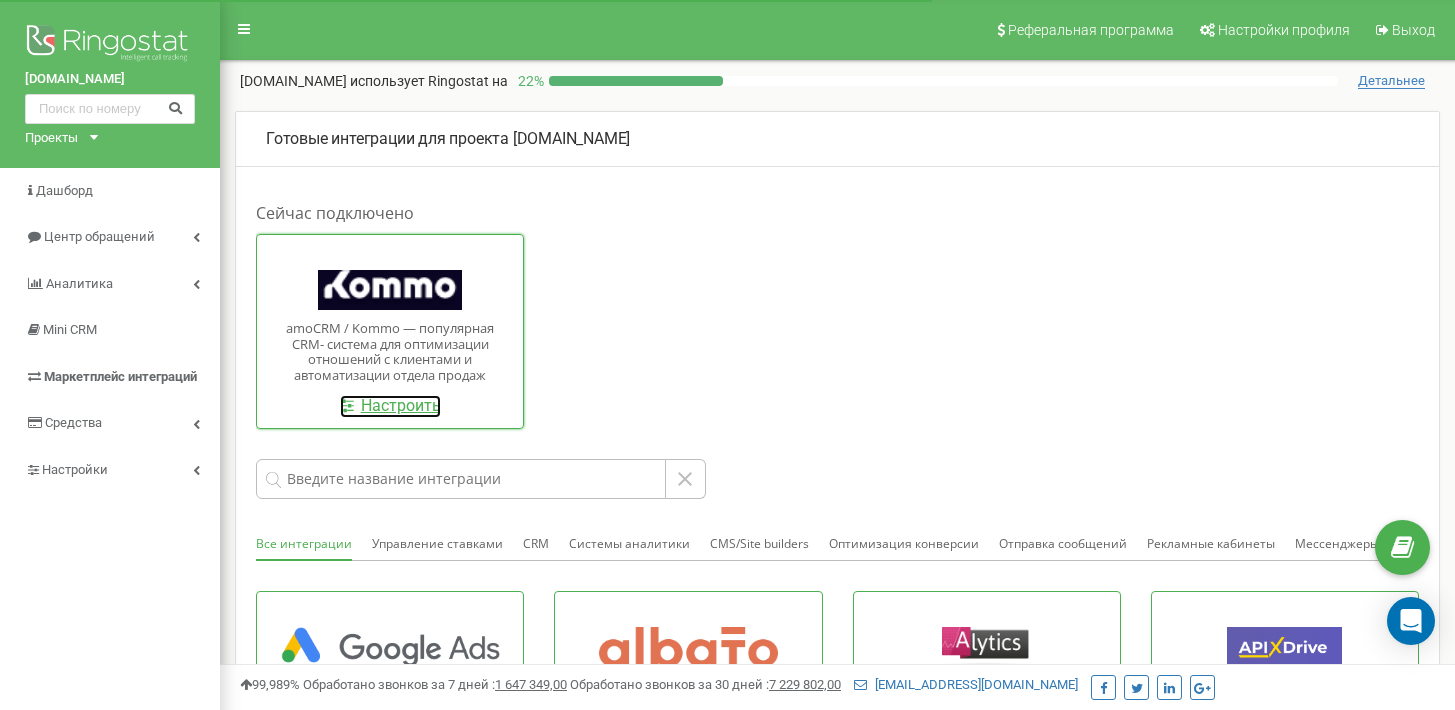 click on "Настроить" at bounding box center [390, 406] 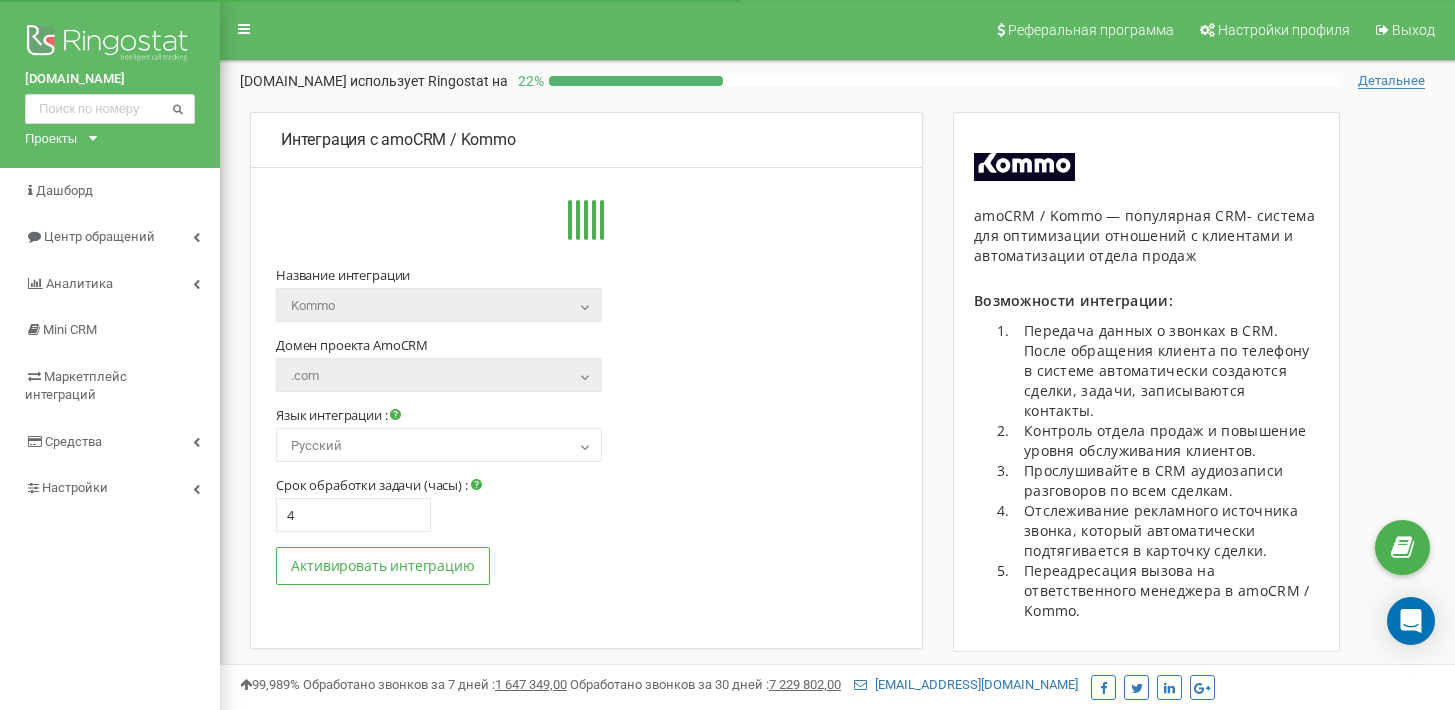 scroll, scrollTop: 0, scrollLeft: 0, axis: both 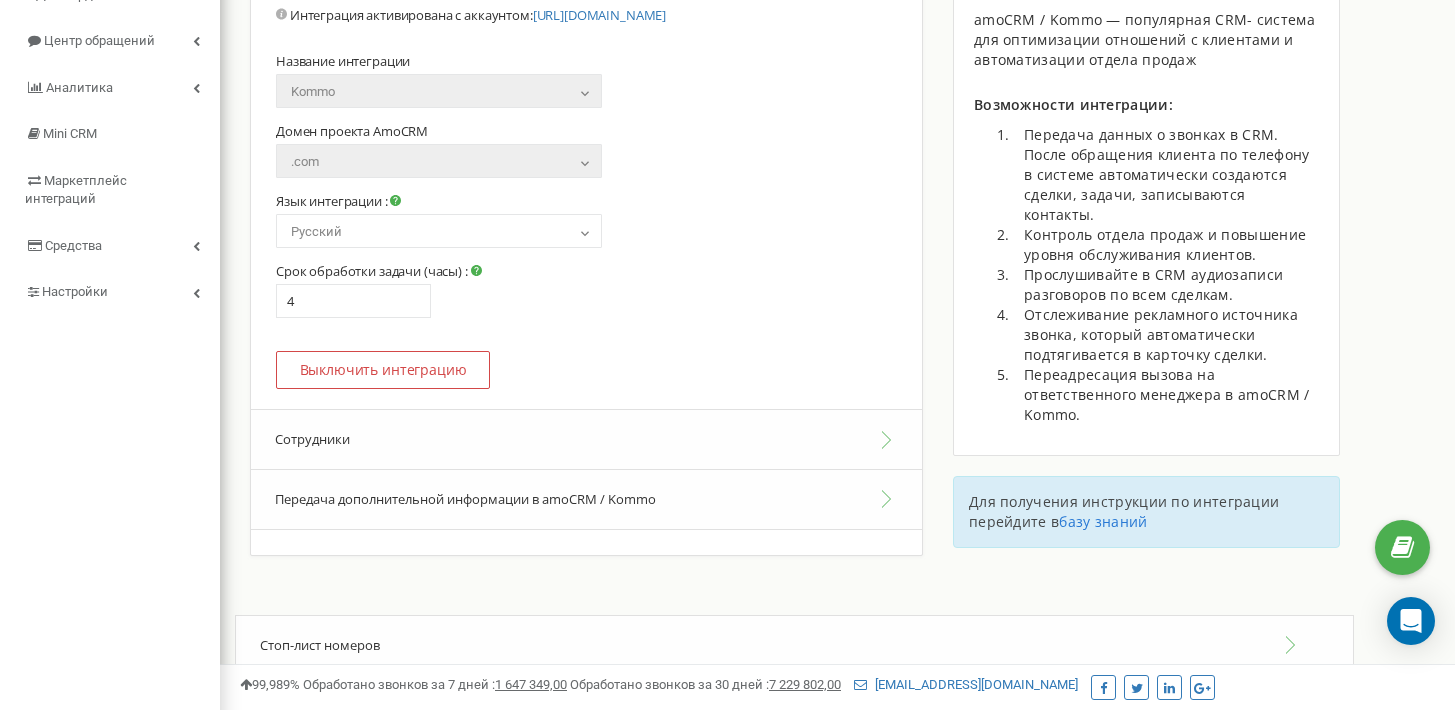 click on "Сотрудники" at bounding box center [586, 439] 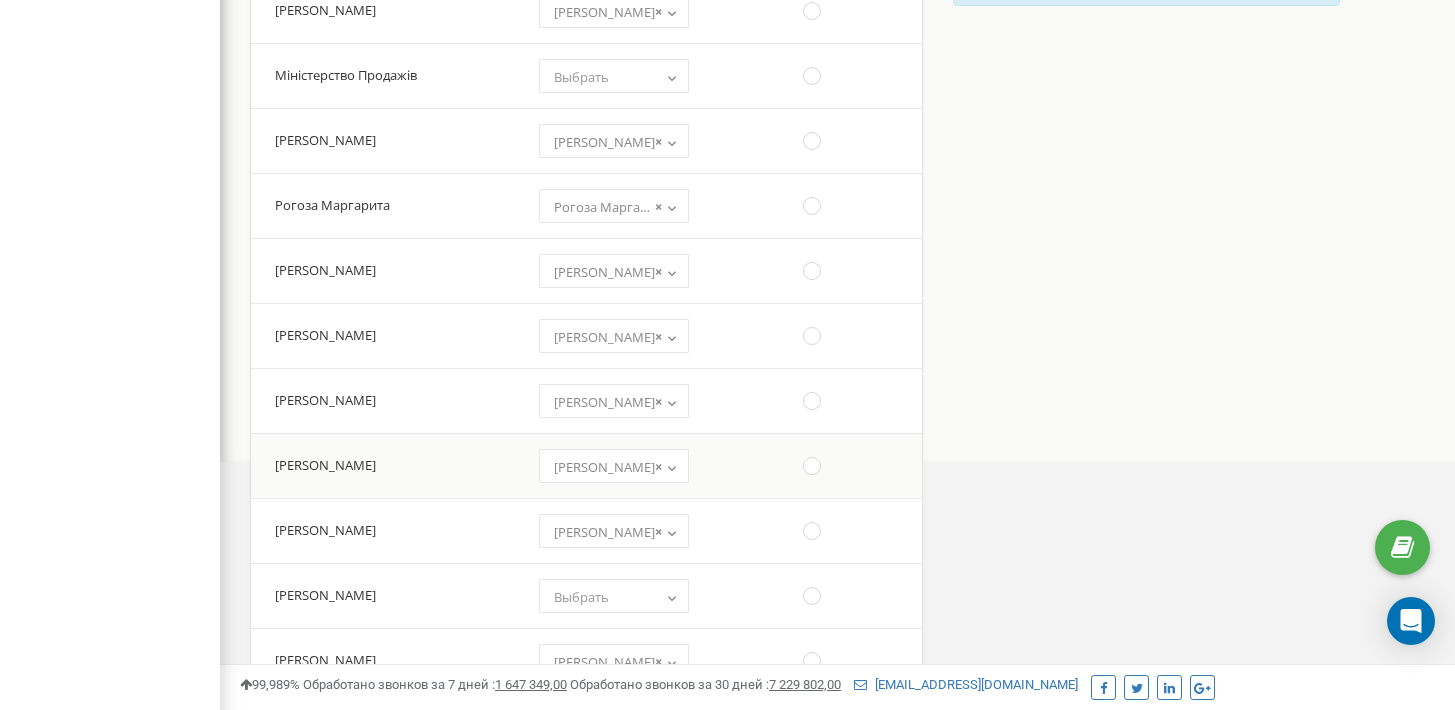 scroll, scrollTop: 744, scrollLeft: 0, axis: vertical 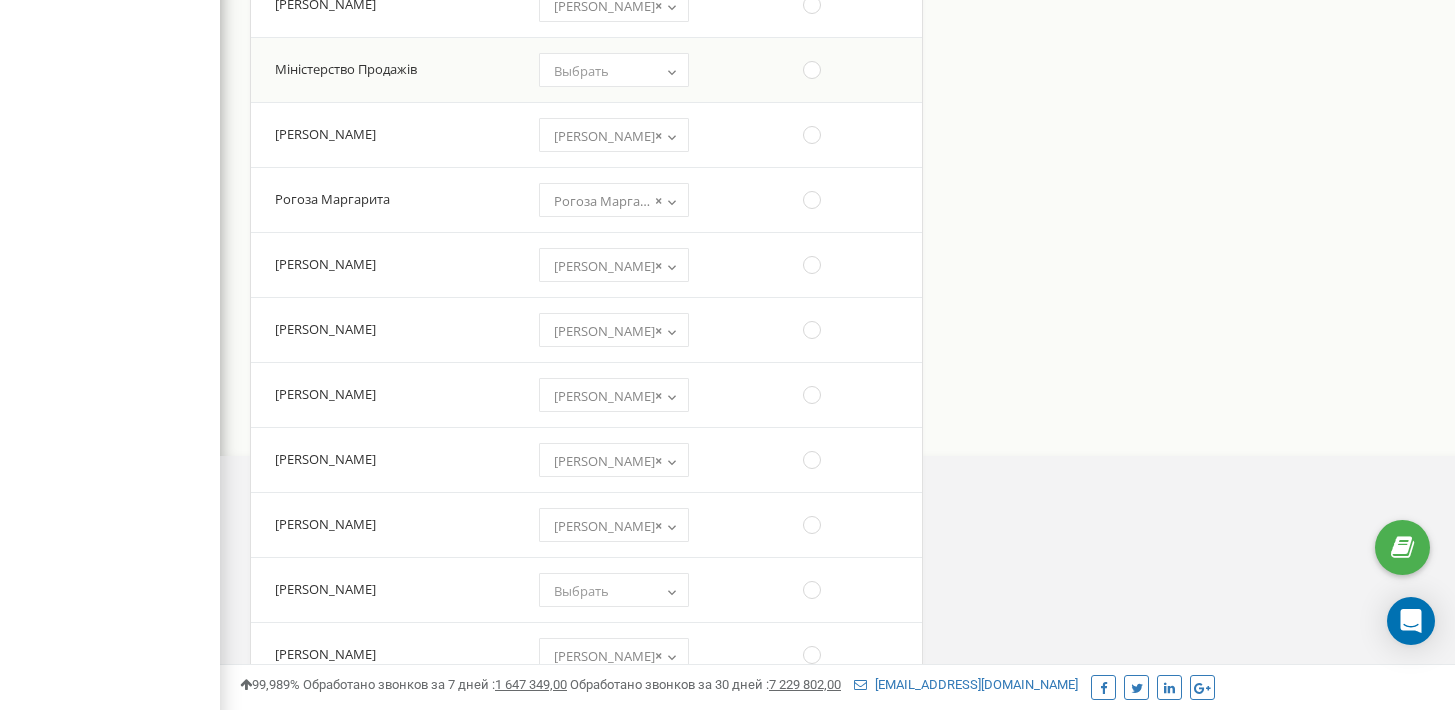 click on "Выбрать" at bounding box center [614, 71] 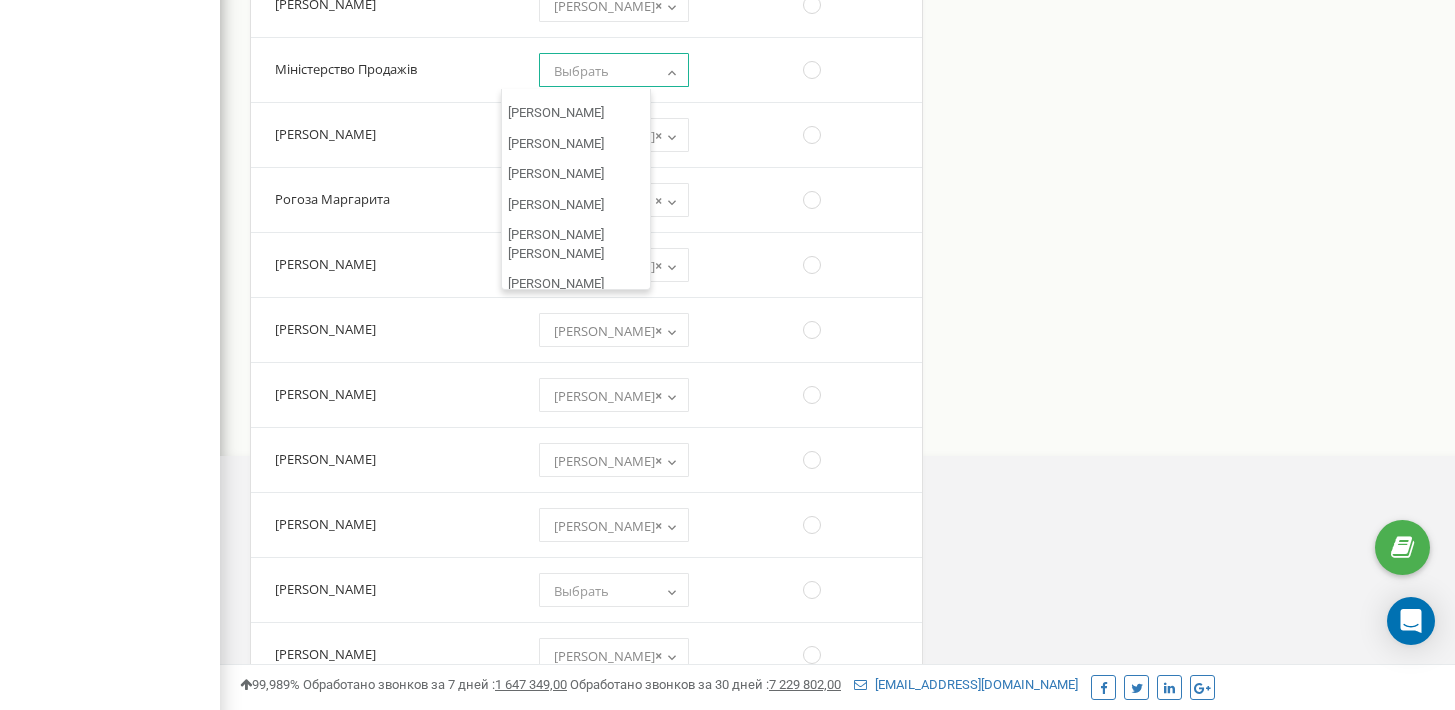 scroll, scrollTop: 2213, scrollLeft: 0, axis: vertical 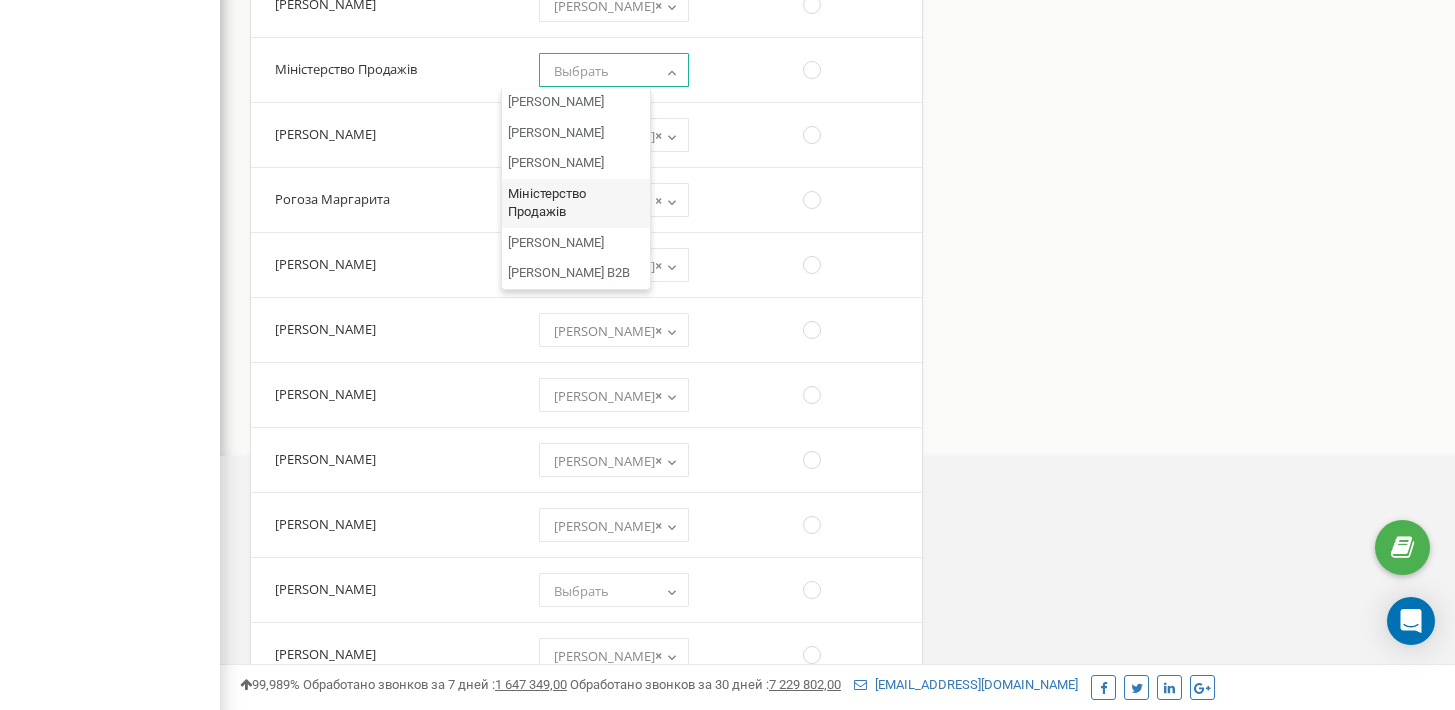 select on "13112408" 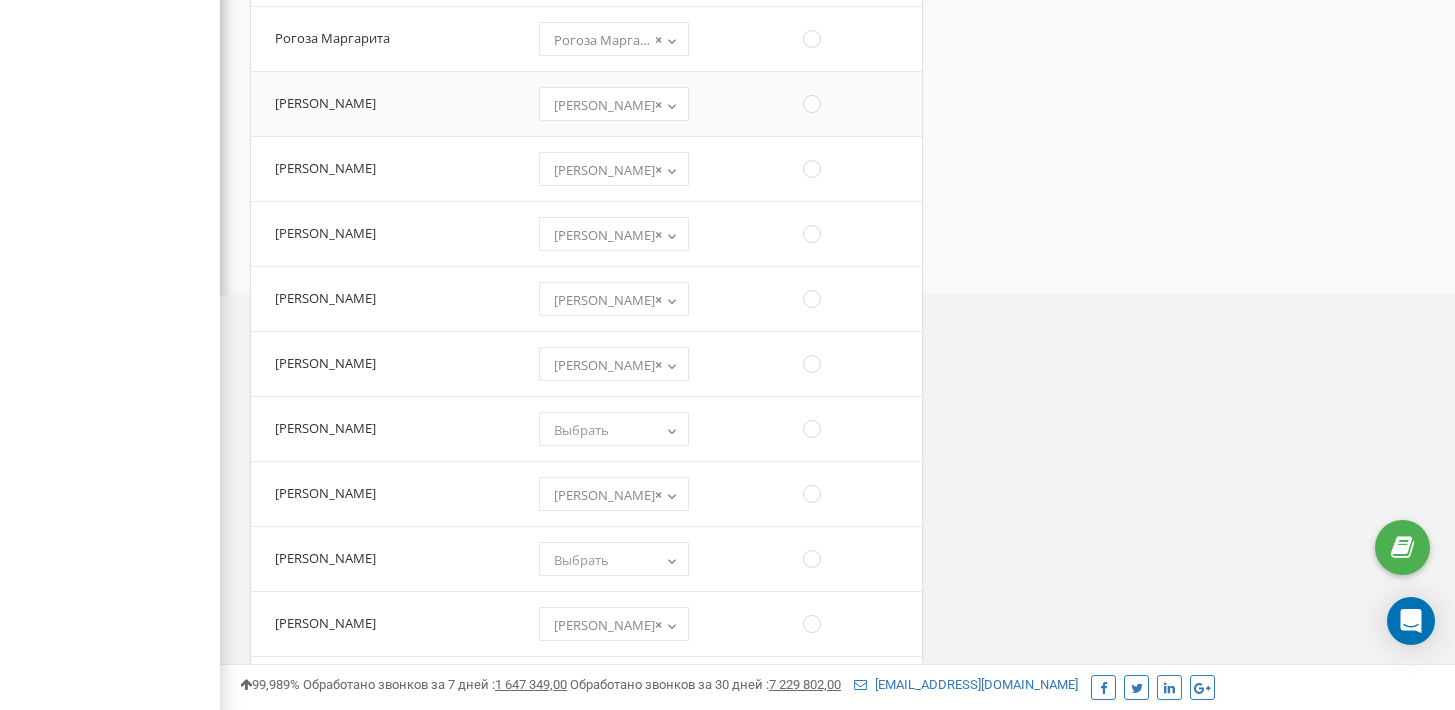 scroll, scrollTop: 984, scrollLeft: 0, axis: vertical 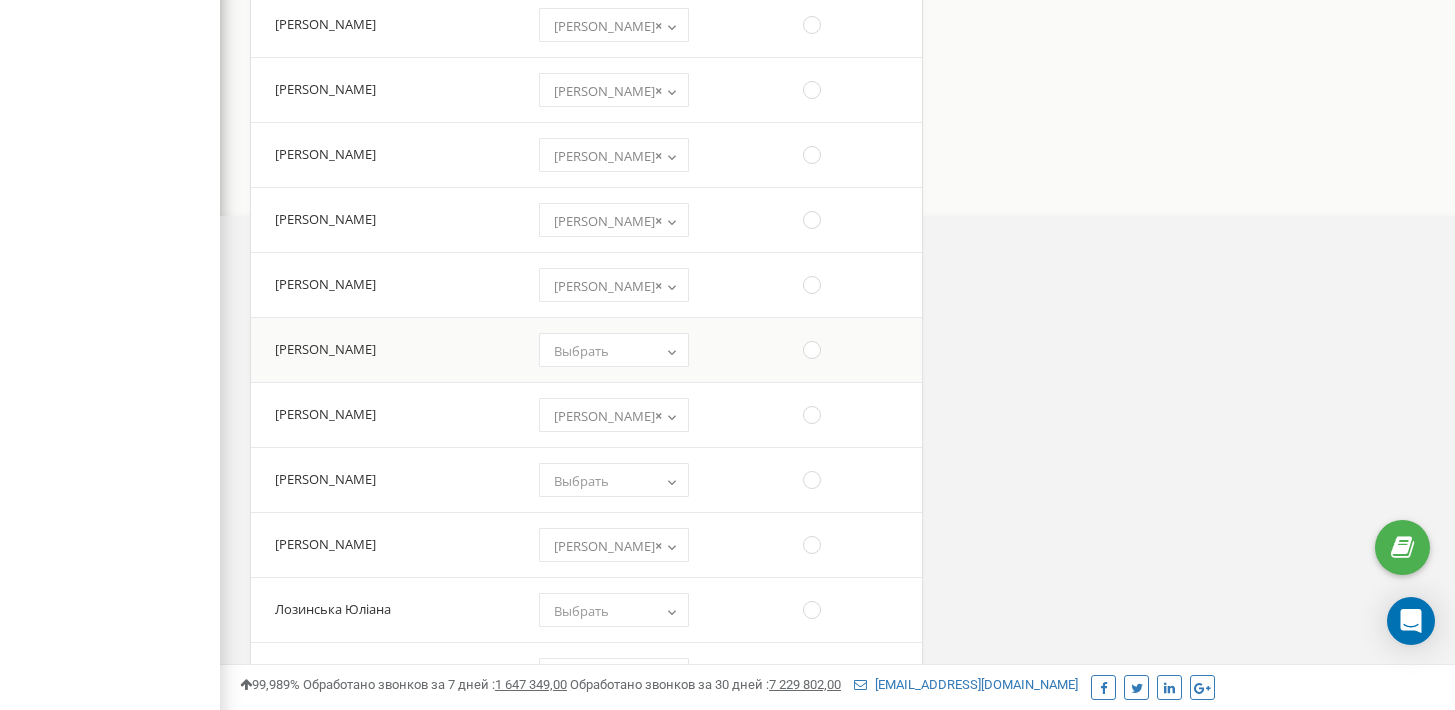 click on "Выбрать" at bounding box center [581, 351] 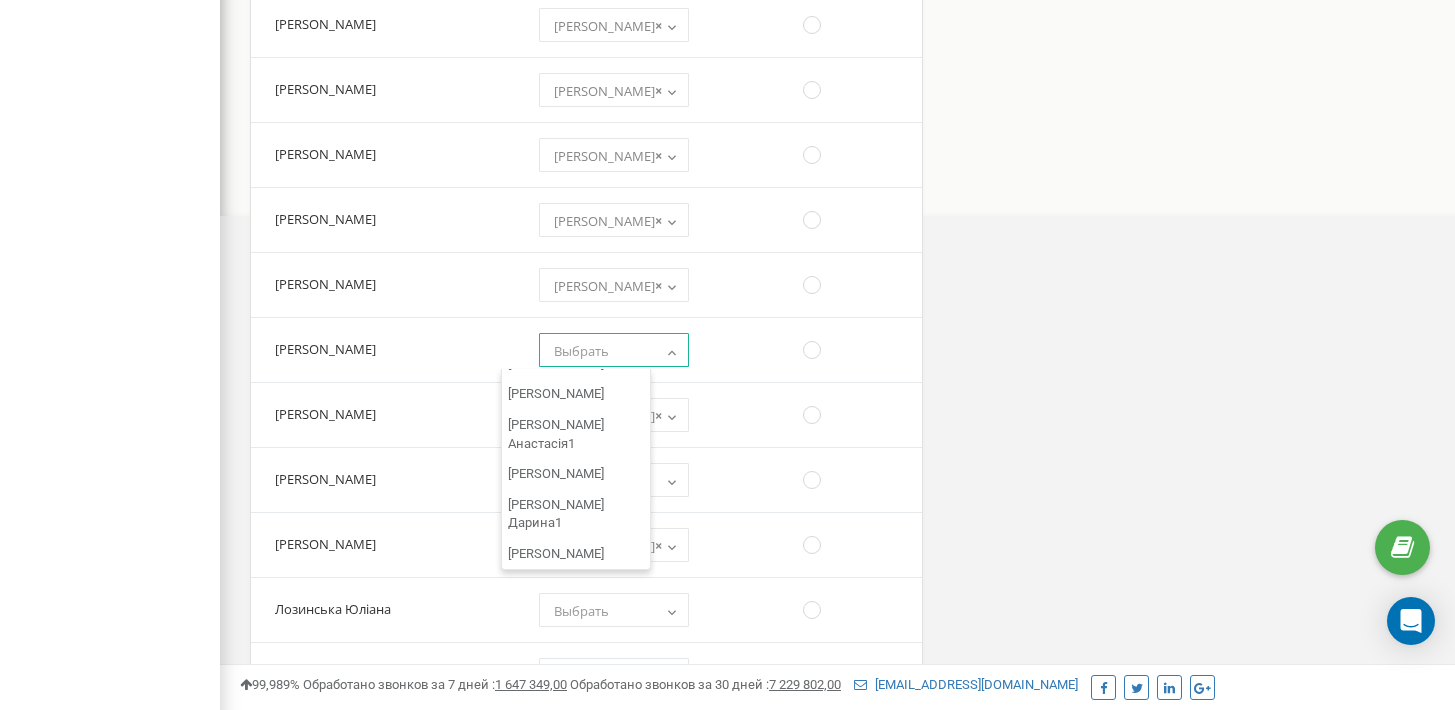 scroll, scrollTop: 889, scrollLeft: 0, axis: vertical 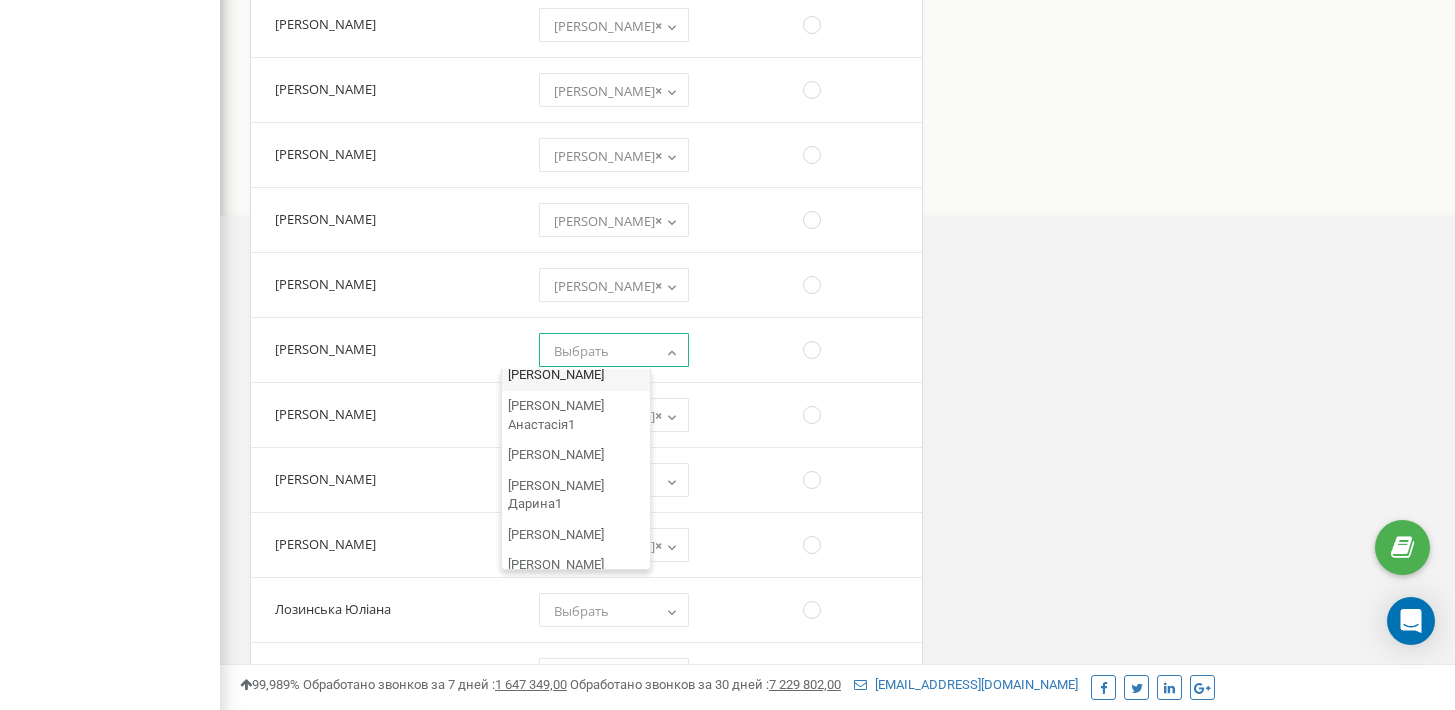 select on "11604792" 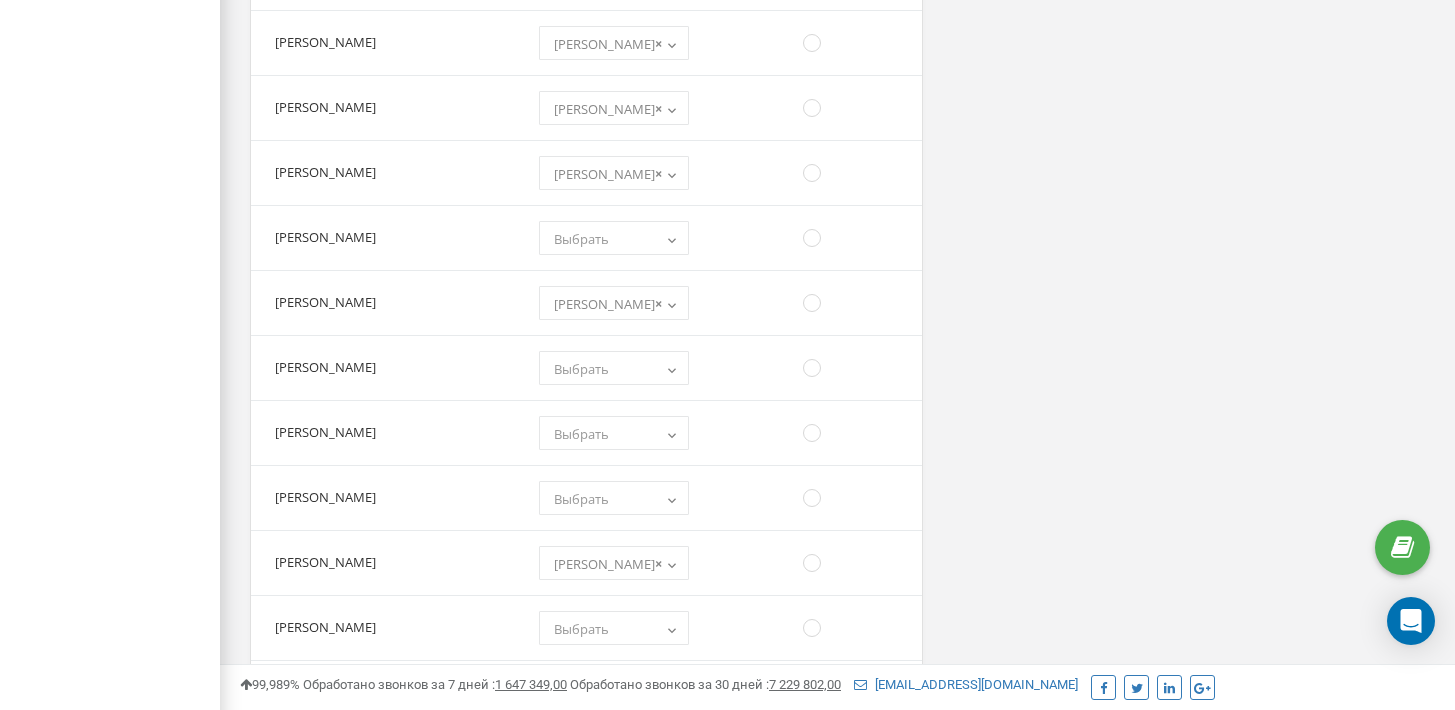 scroll, scrollTop: 1789, scrollLeft: 0, axis: vertical 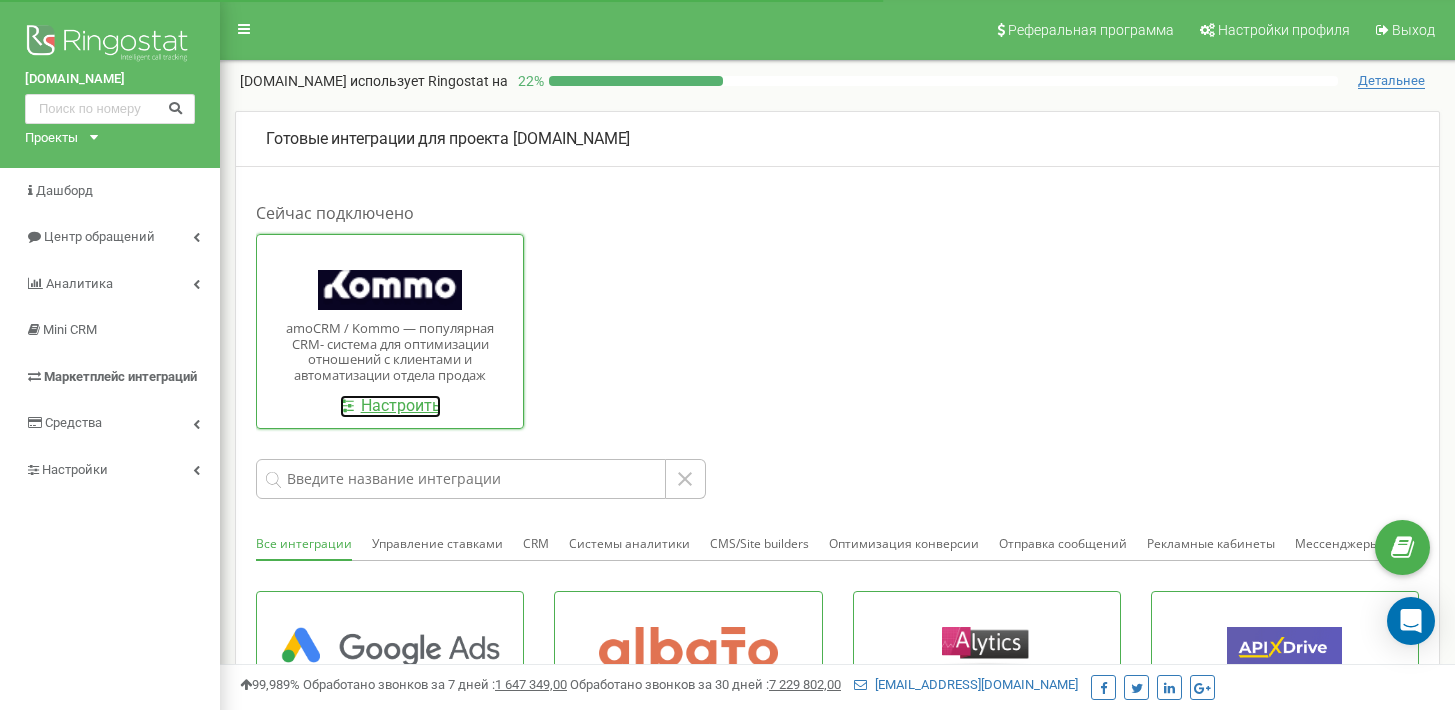 click on "Настроить" at bounding box center (390, 406) 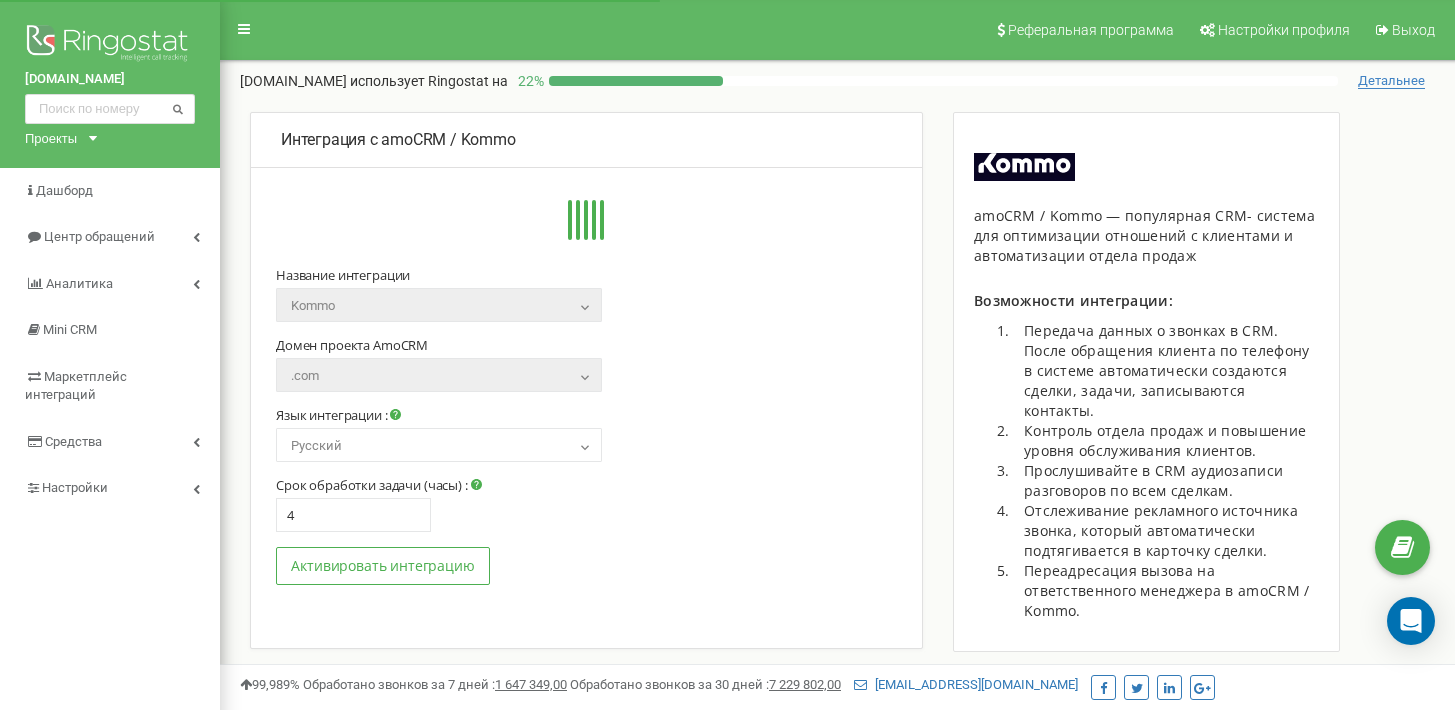 scroll, scrollTop: 0, scrollLeft: 0, axis: both 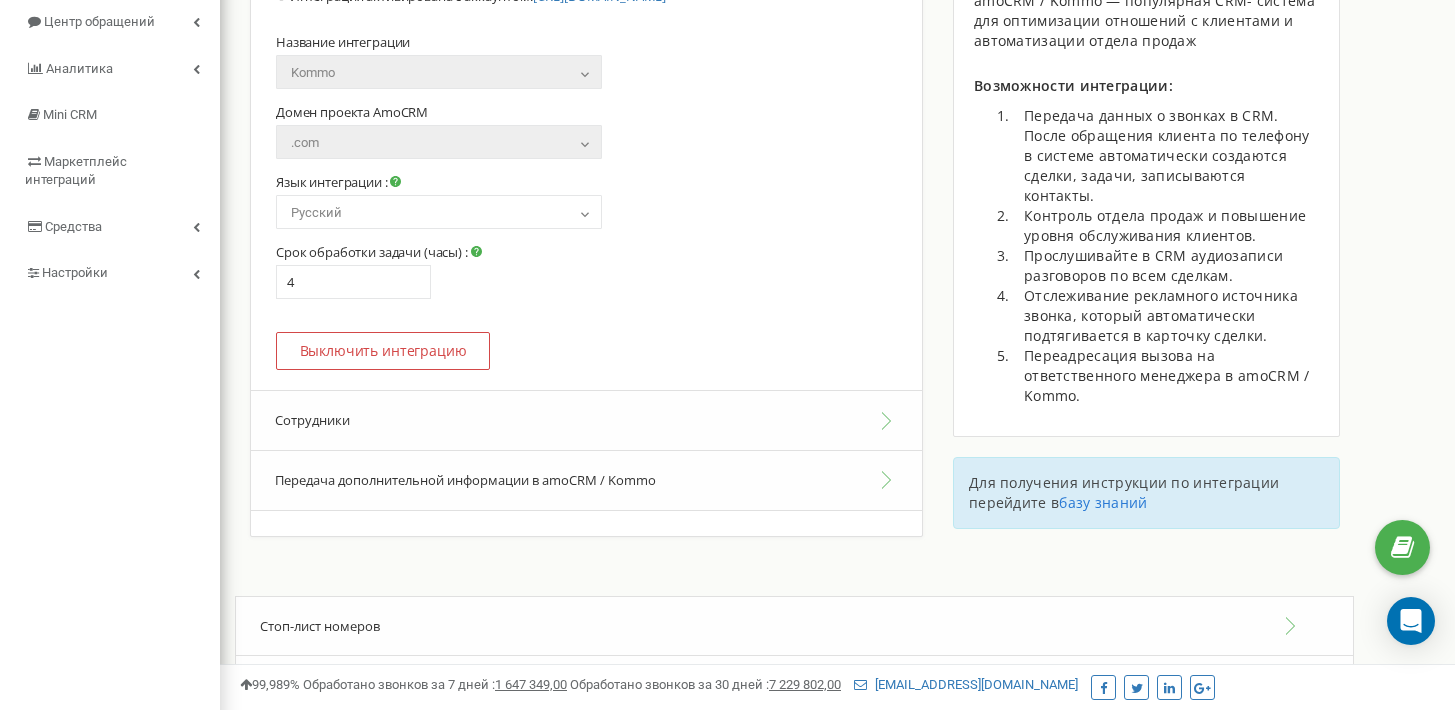 click on "Сотрудники" at bounding box center (586, 420) 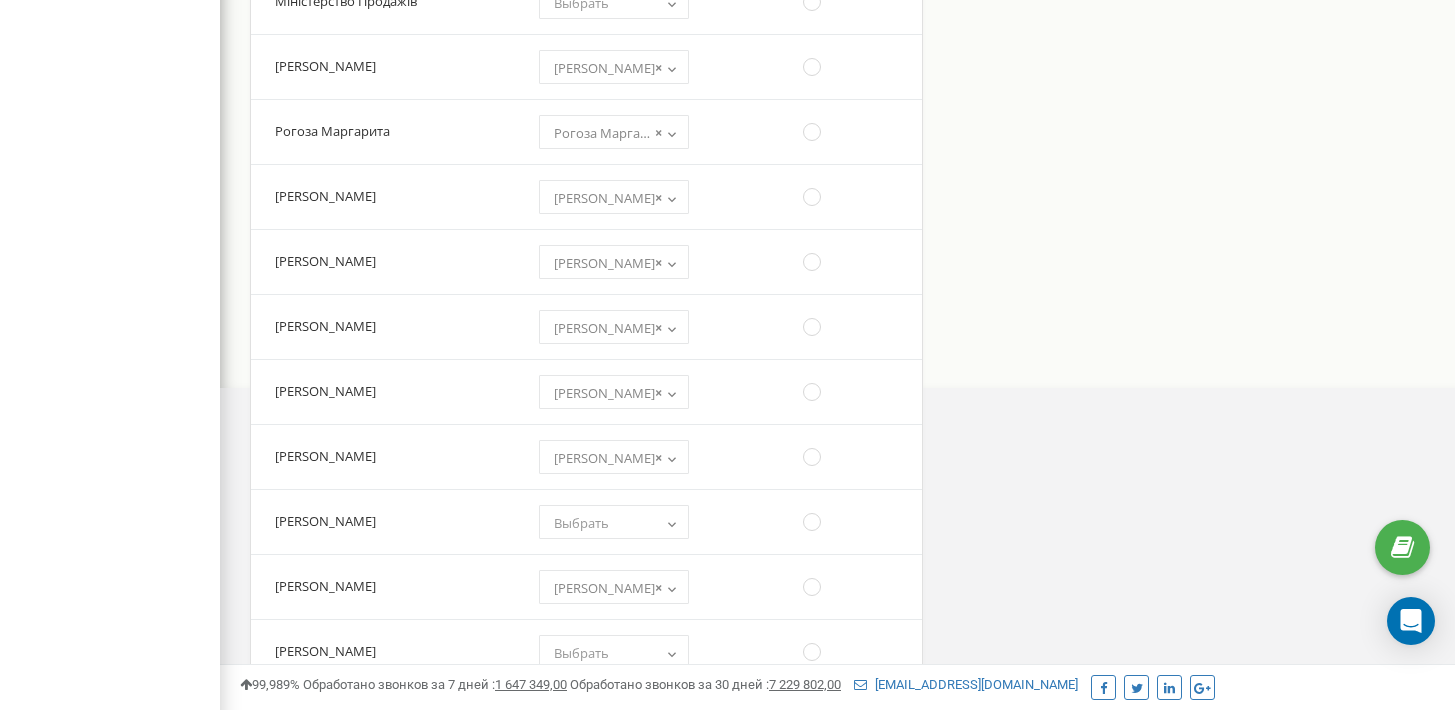 scroll, scrollTop: 0, scrollLeft: 0, axis: both 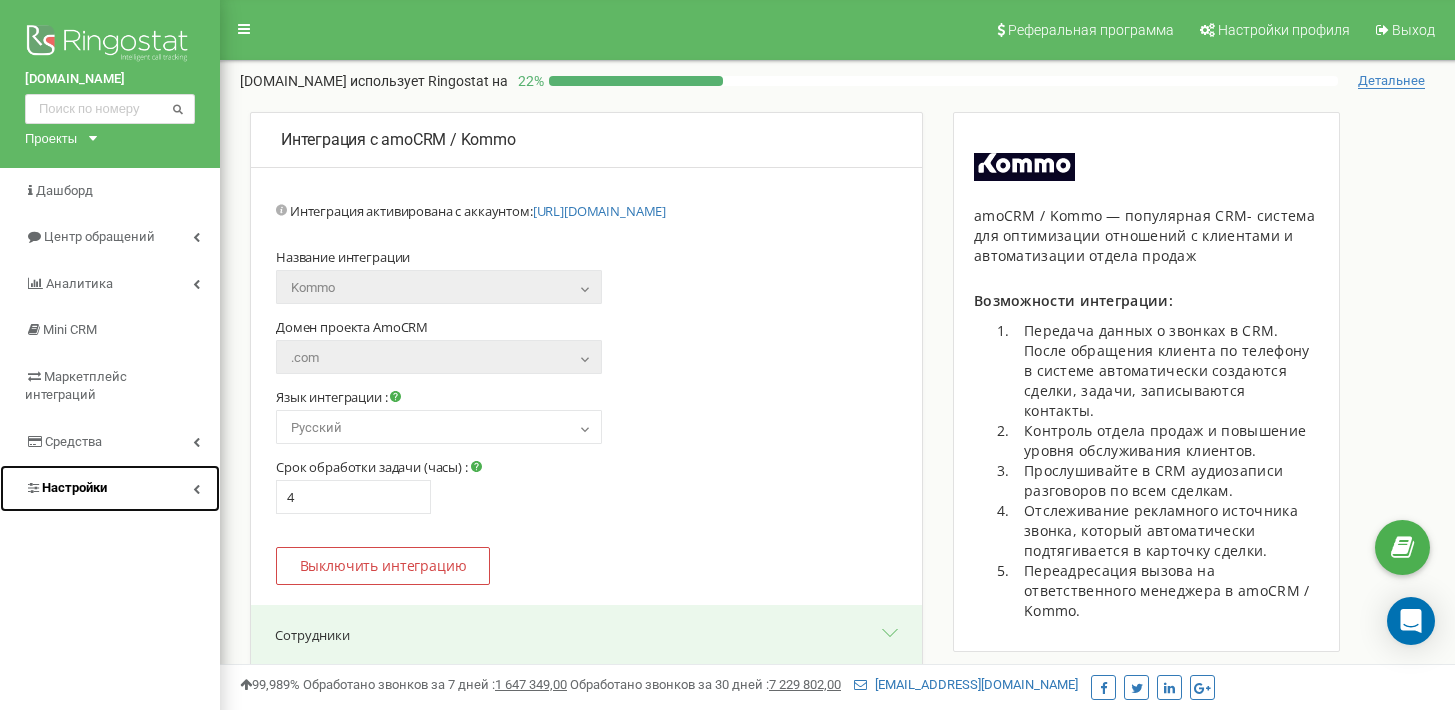 click on "Настройки" at bounding box center (110, 488) 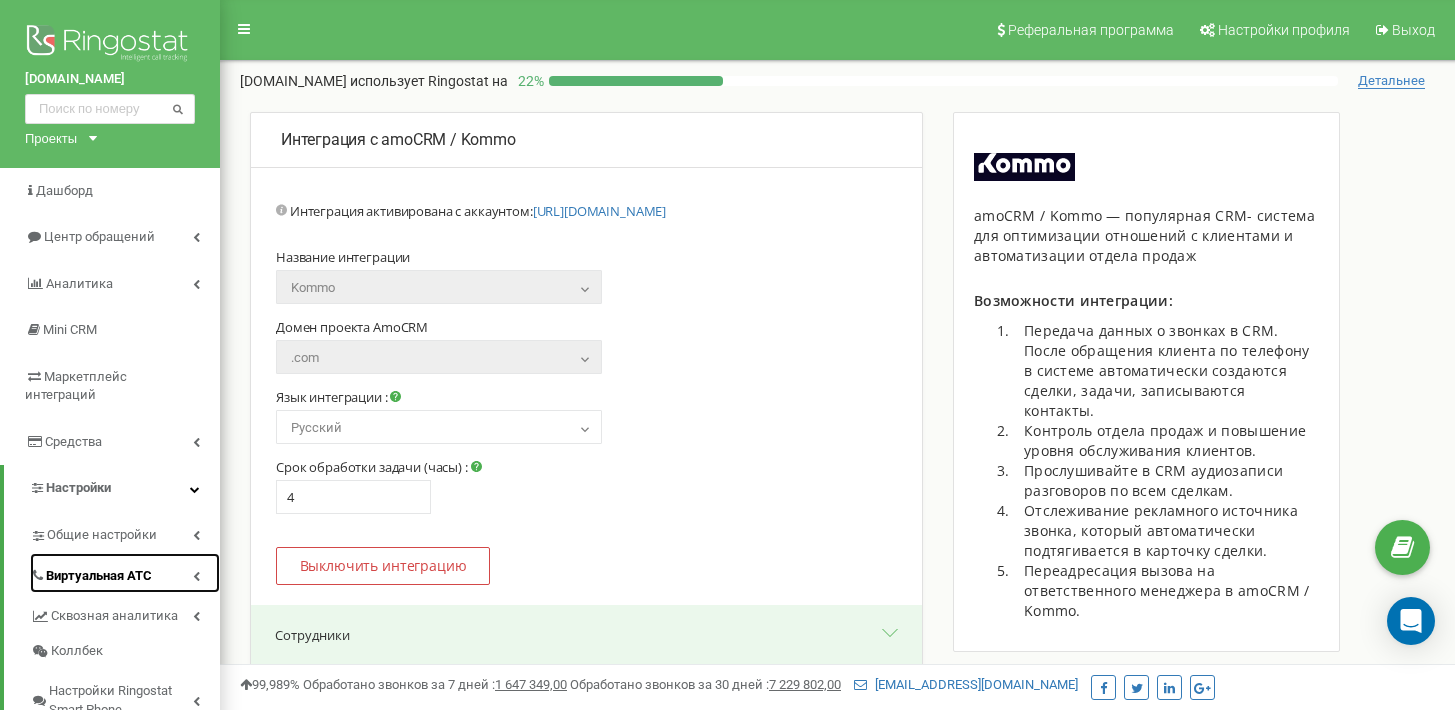 click on "Виртуальная АТС" at bounding box center [99, 576] 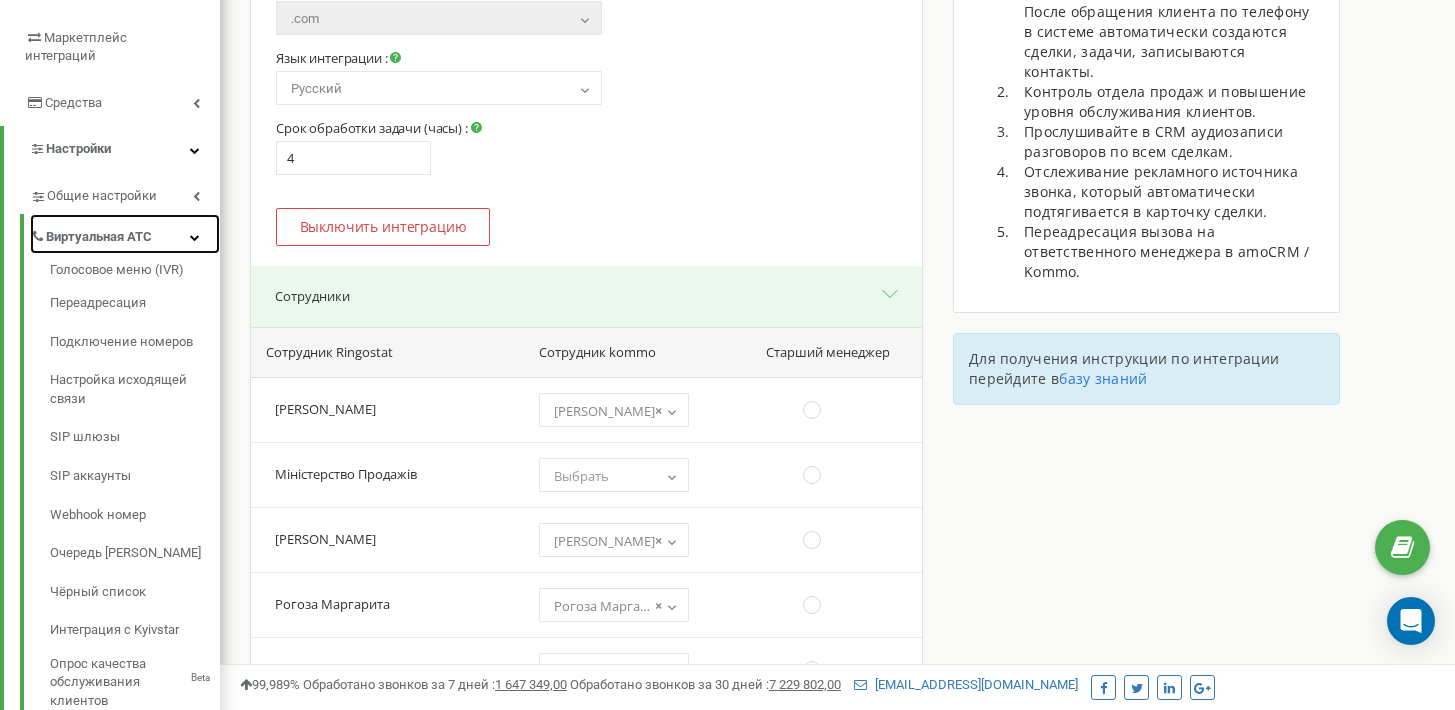 scroll, scrollTop: 367, scrollLeft: 0, axis: vertical 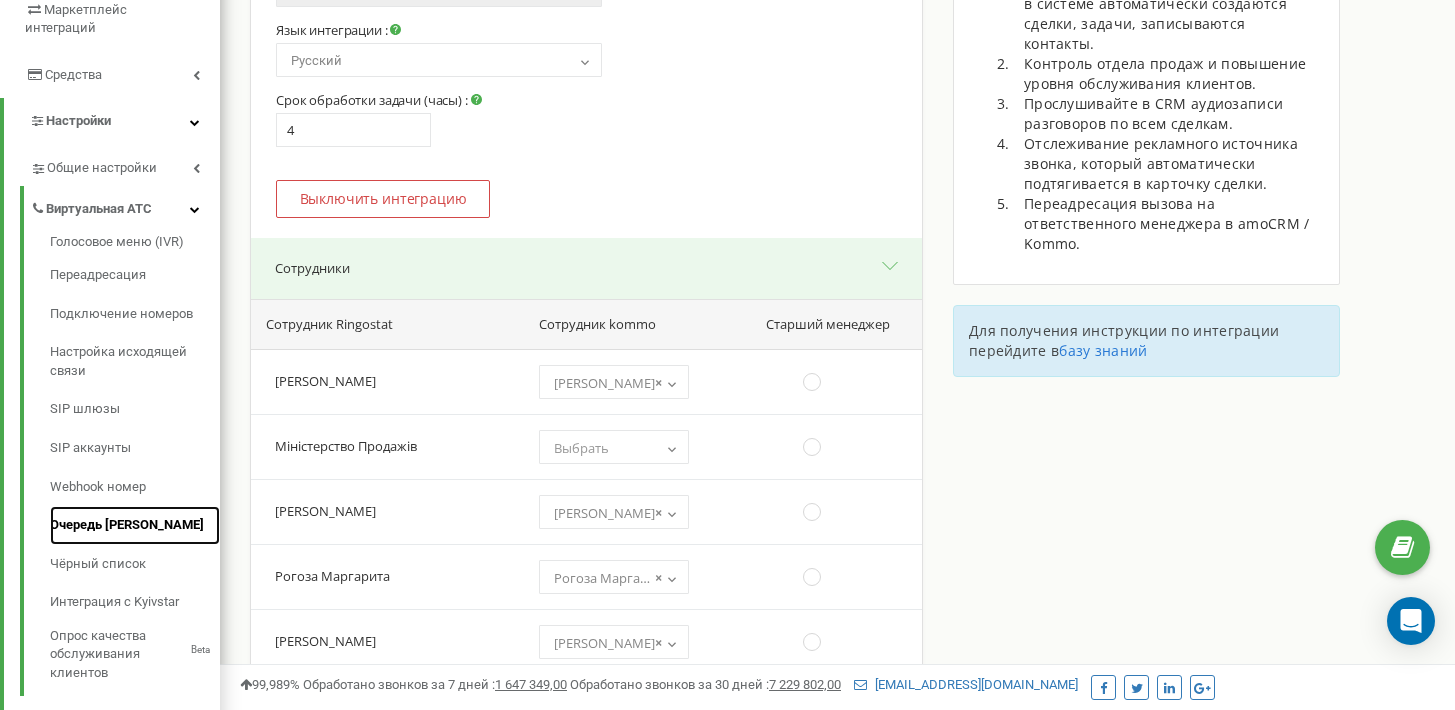 click on "Очередь [PERSON_NAME]" at bounding box center [135, 525] 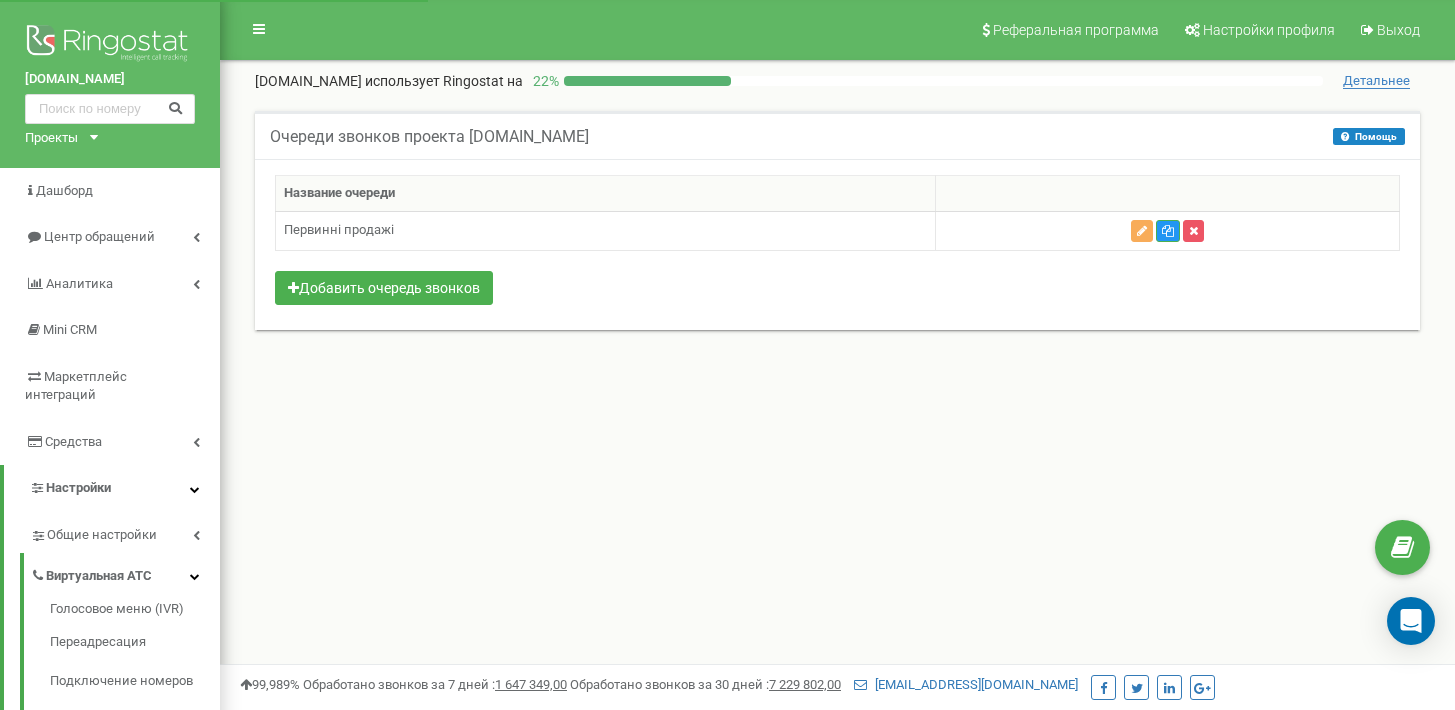 scroll, scrollTop: 0, scrollLeft: 0, axis: both 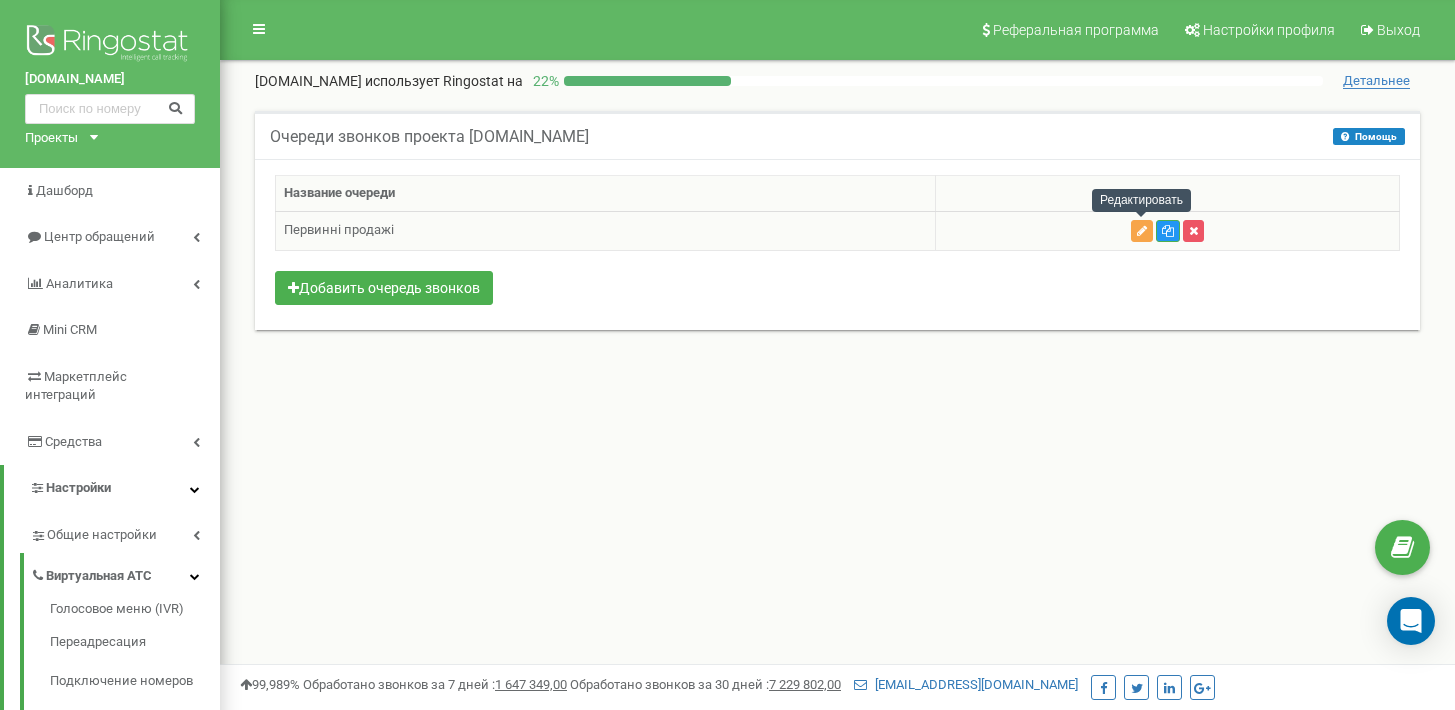 click at bounding box center (1142, 231) 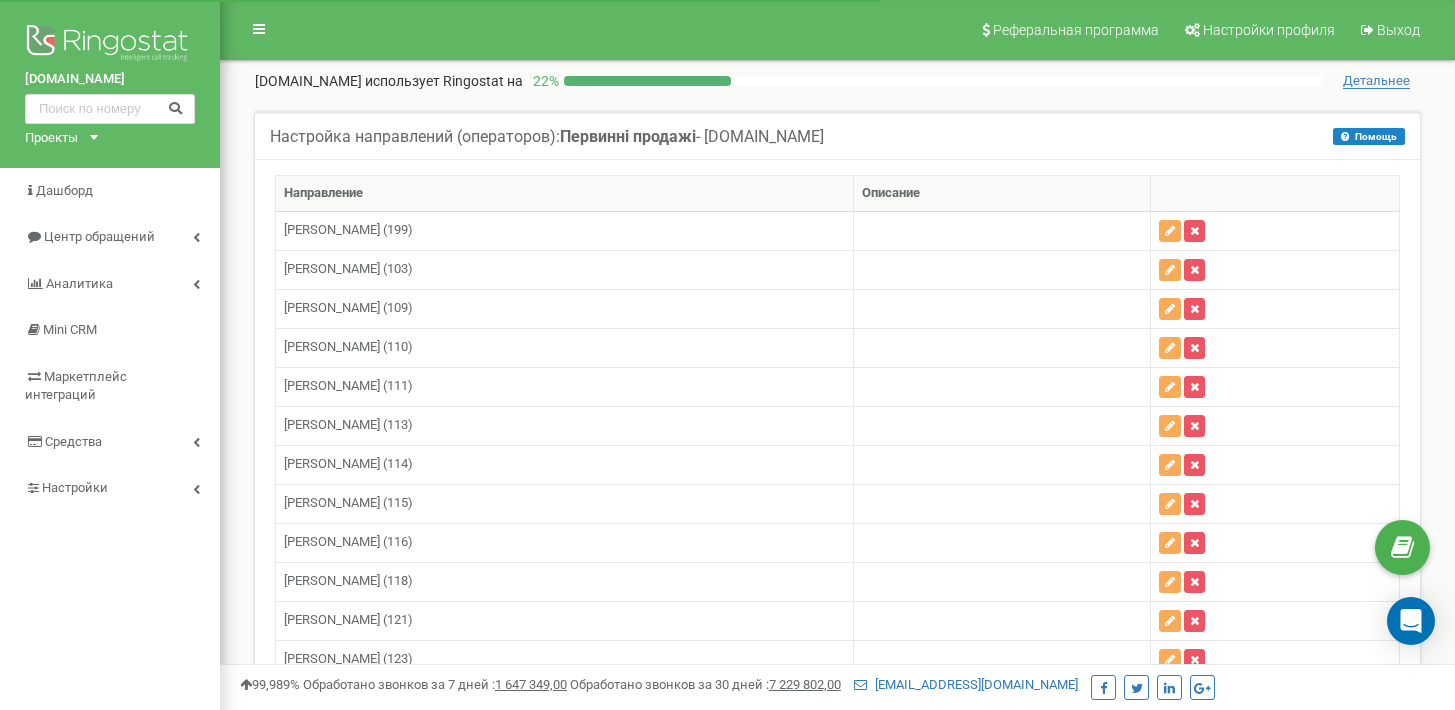 scroll, scrollTop: 503, scrollLeft: 0, axis: vertical 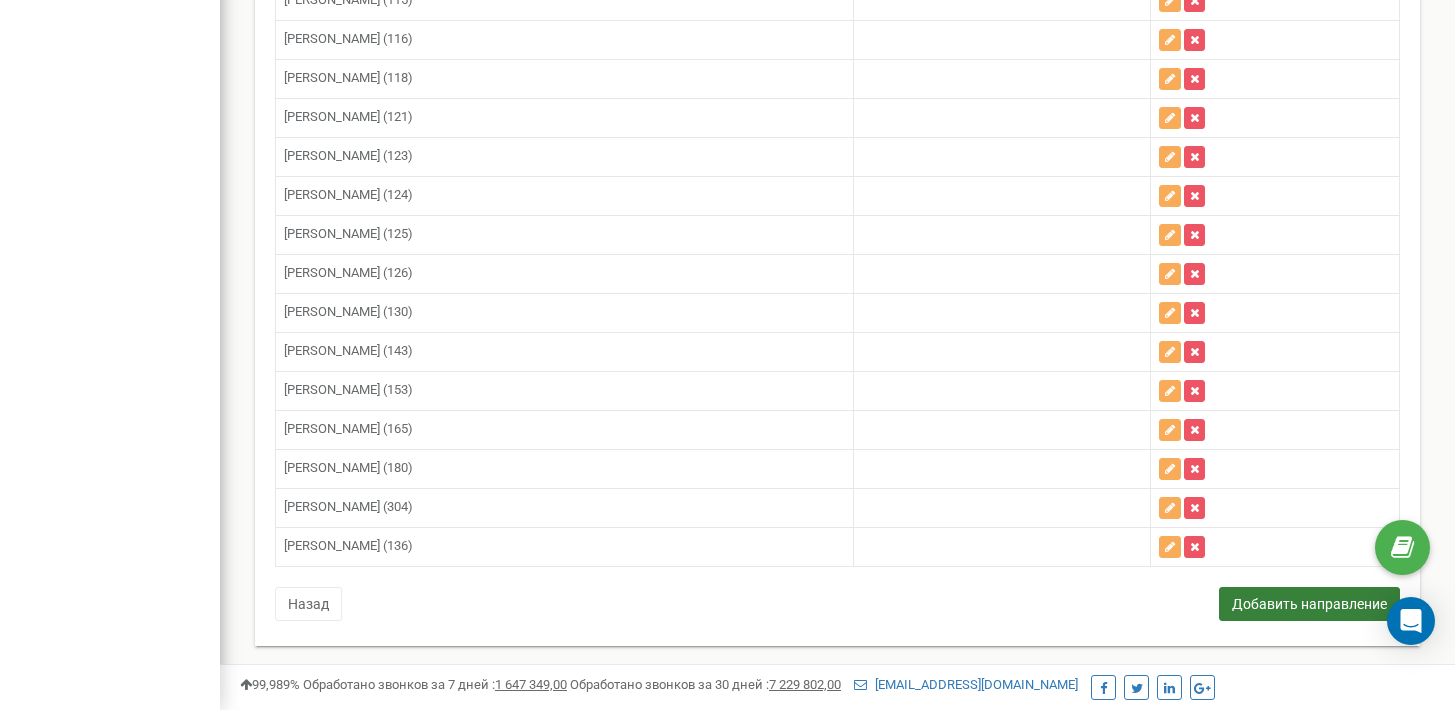click on "Добавить направление" at bounding box center (1309, 604) 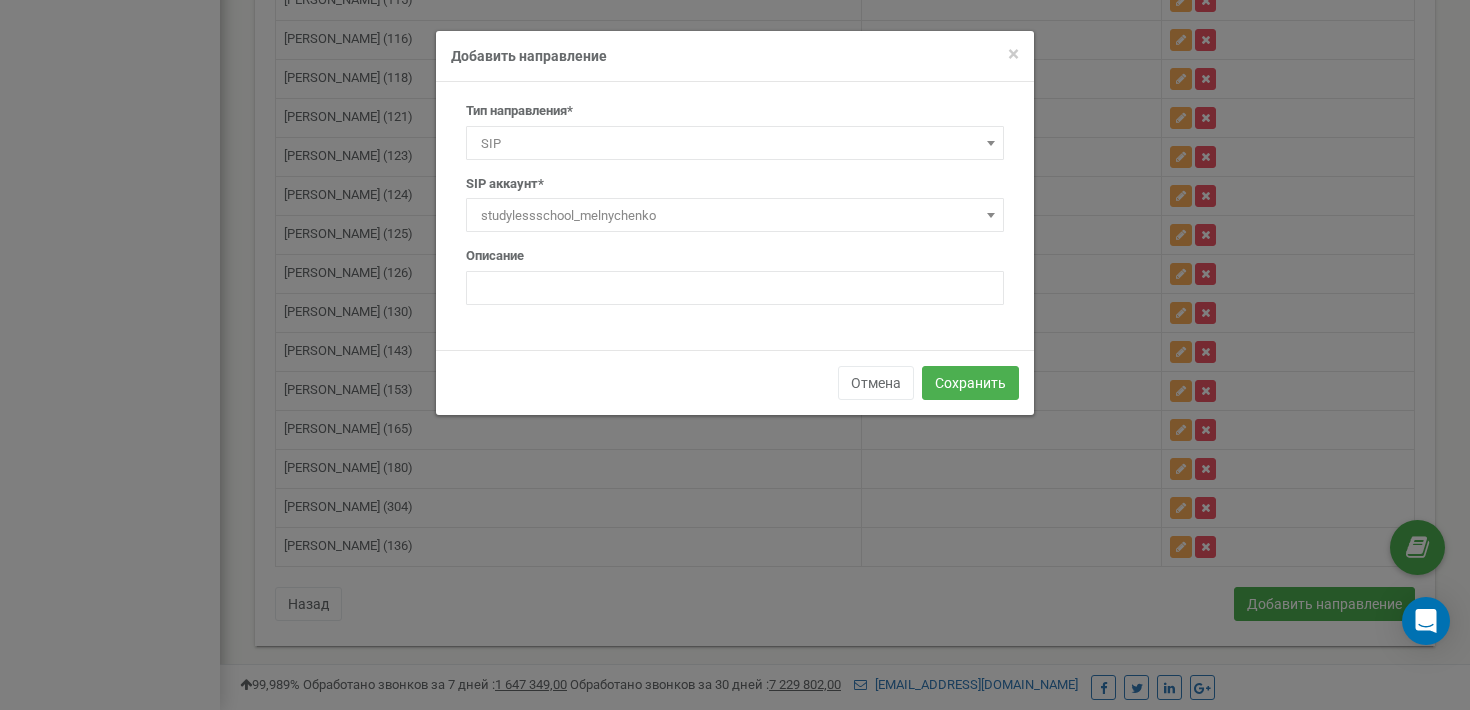 click on "SIP" at bounding box center (735, 144) 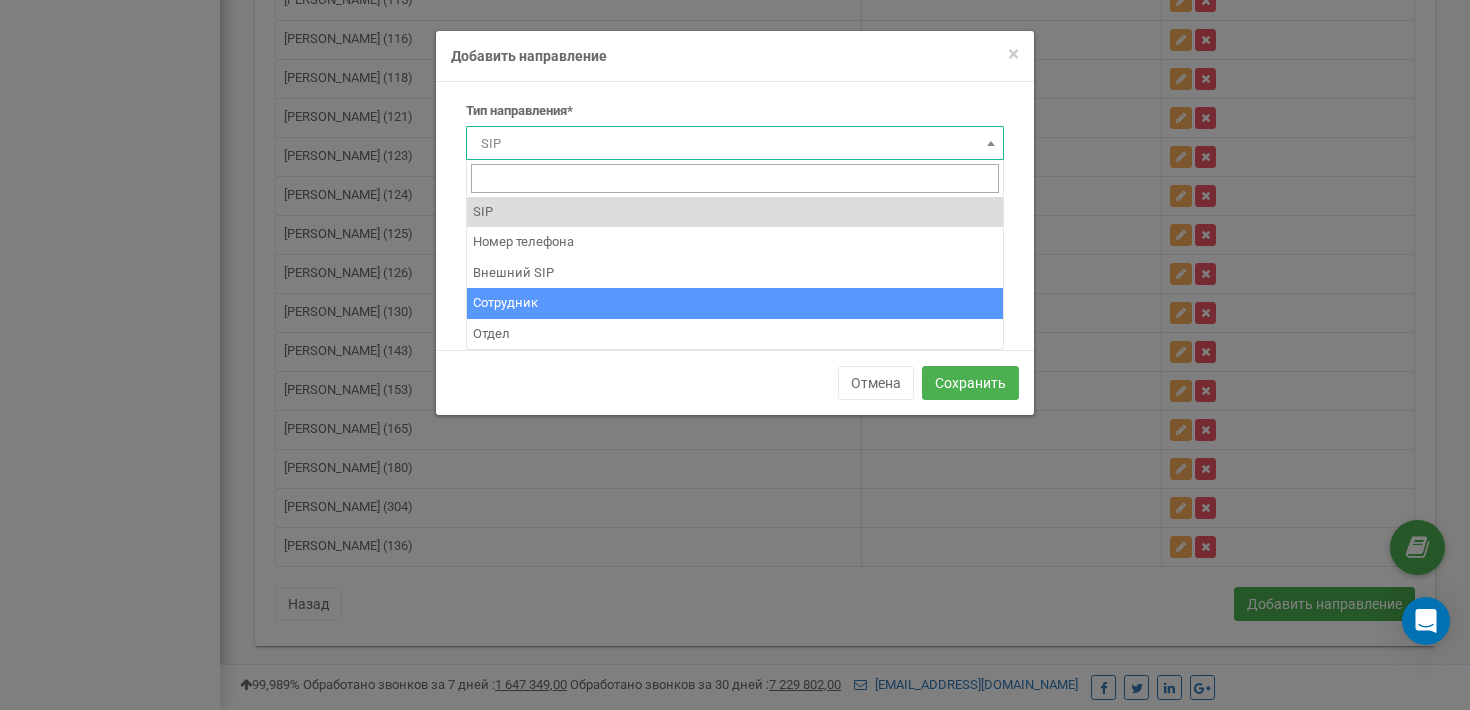 select on "Employee" 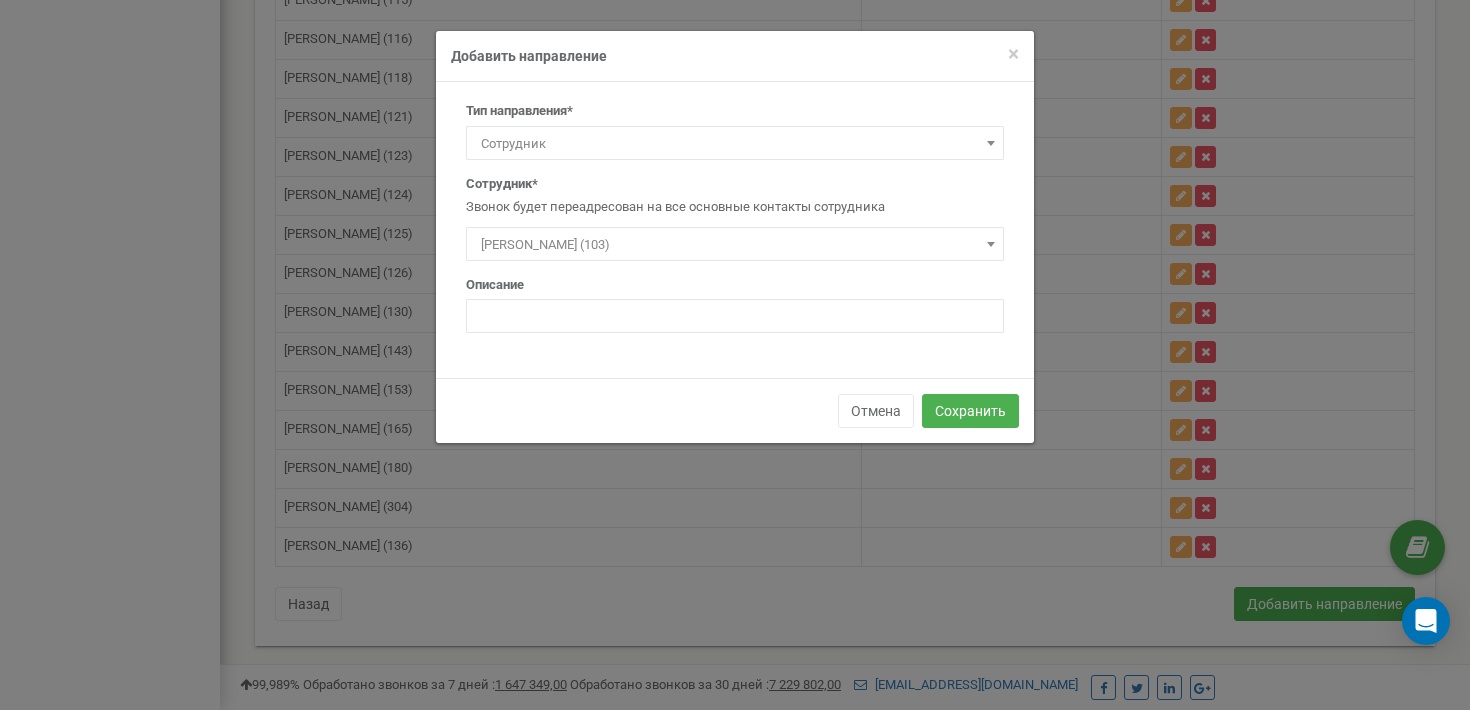 click on "Козлюк Ярослав (103)" at bounding box center [735, 245] 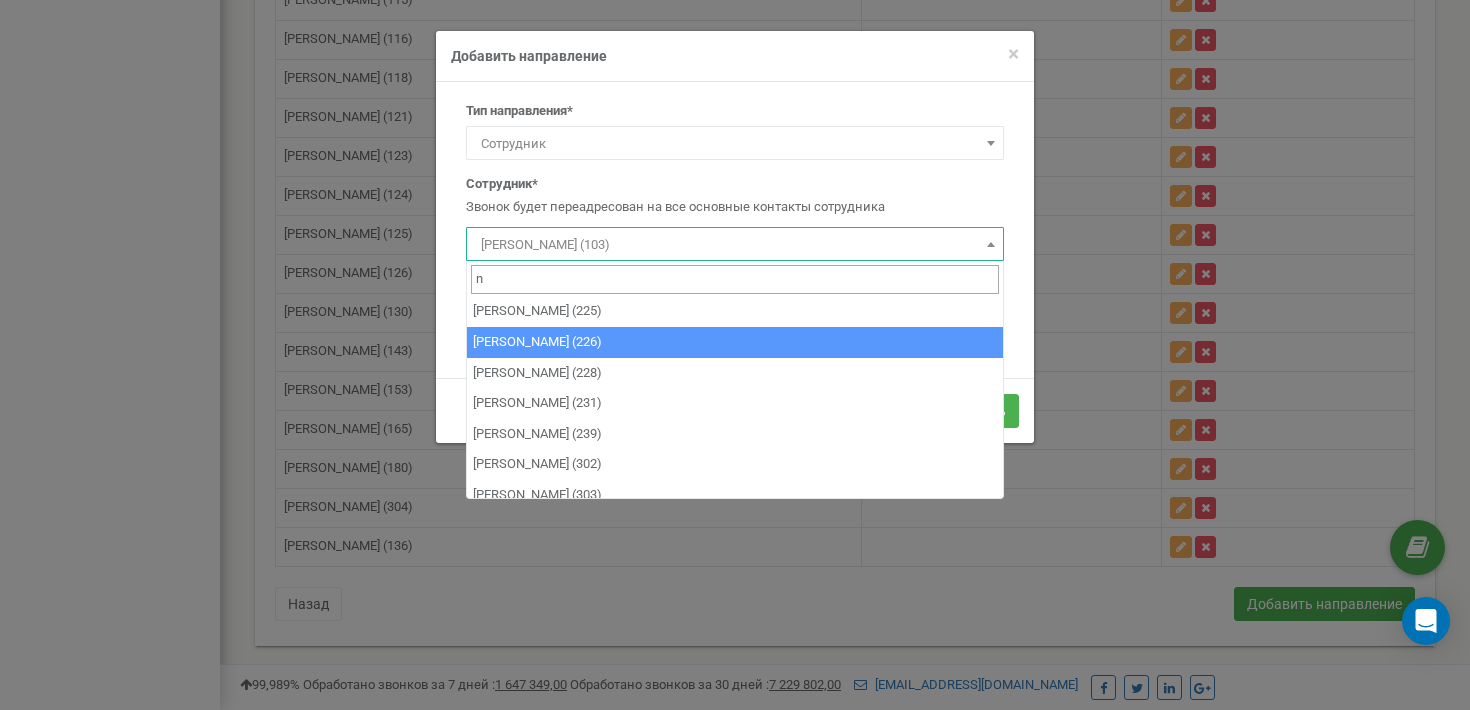 scroll, scrollTop: 0, scrollLeft: 0, axis: both 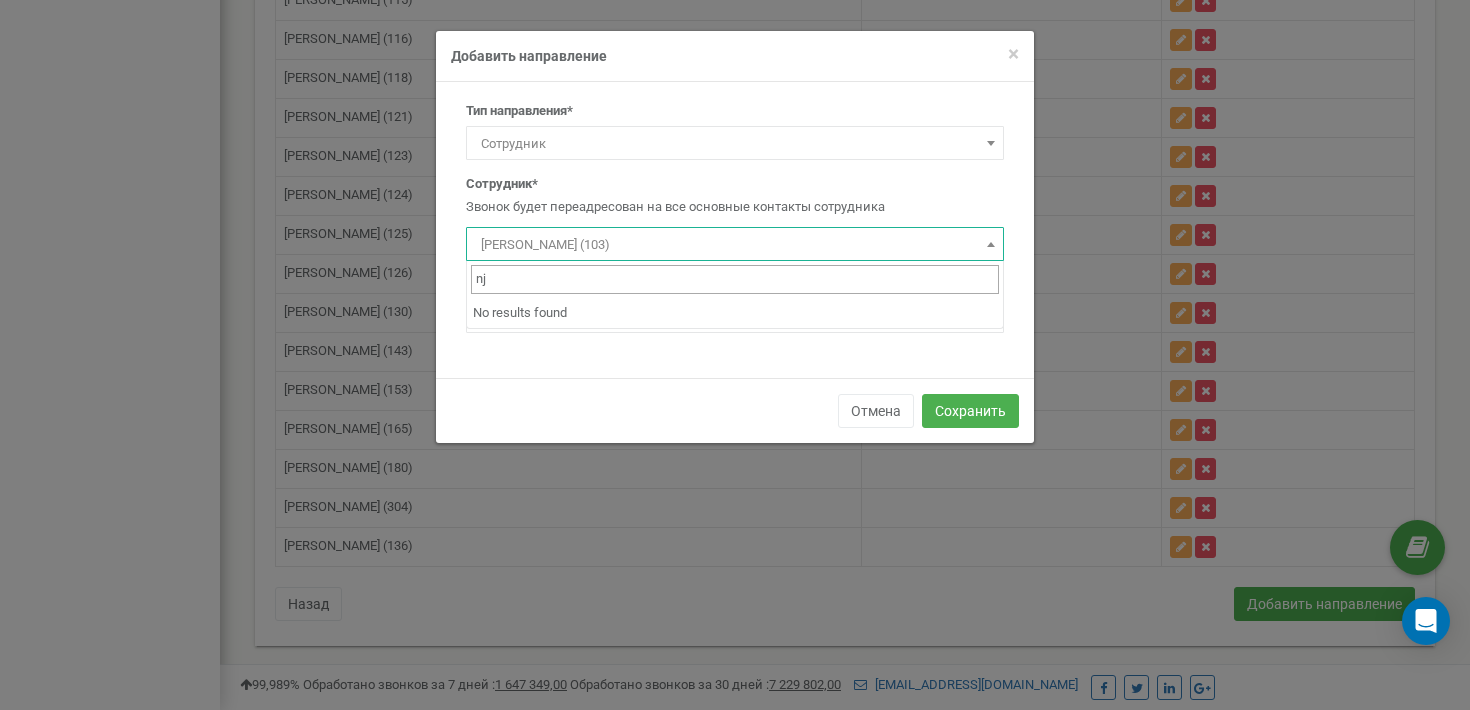type on "n" 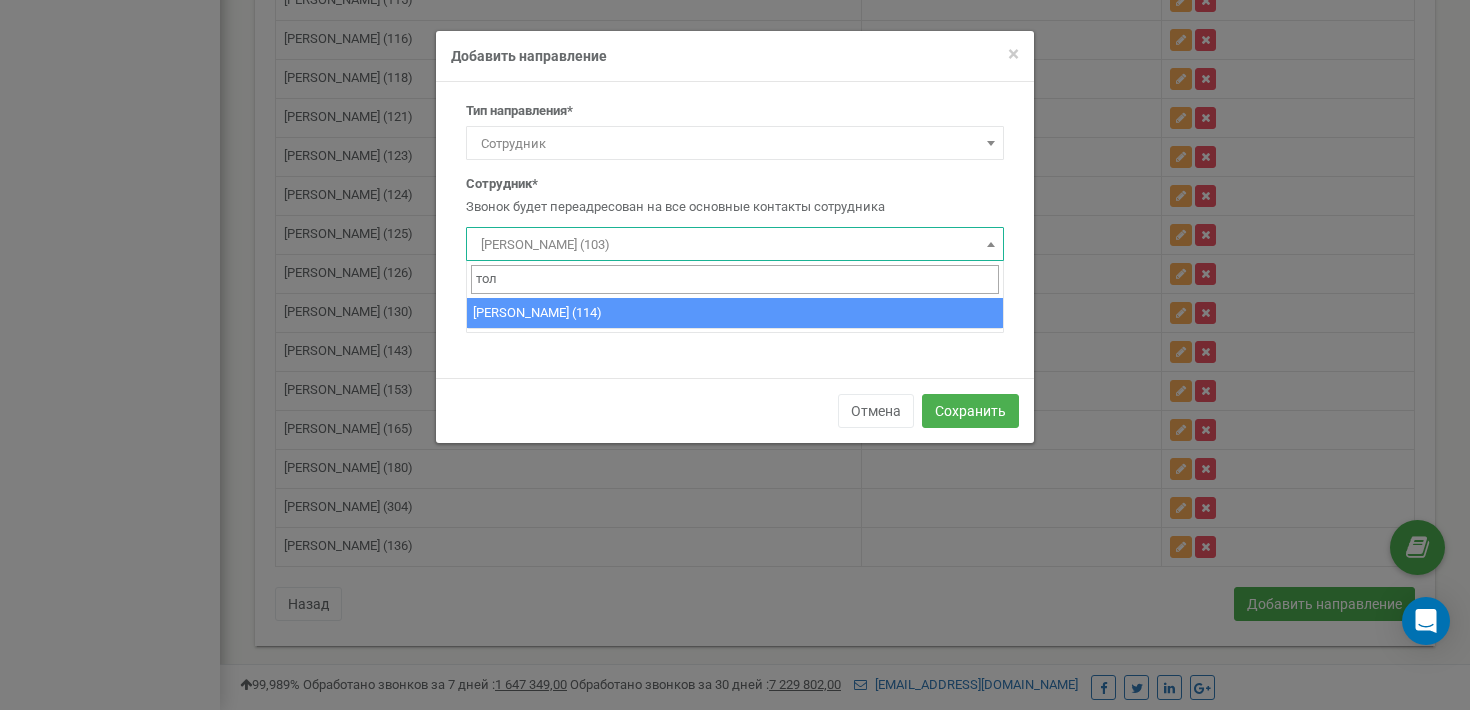 type on "тол" 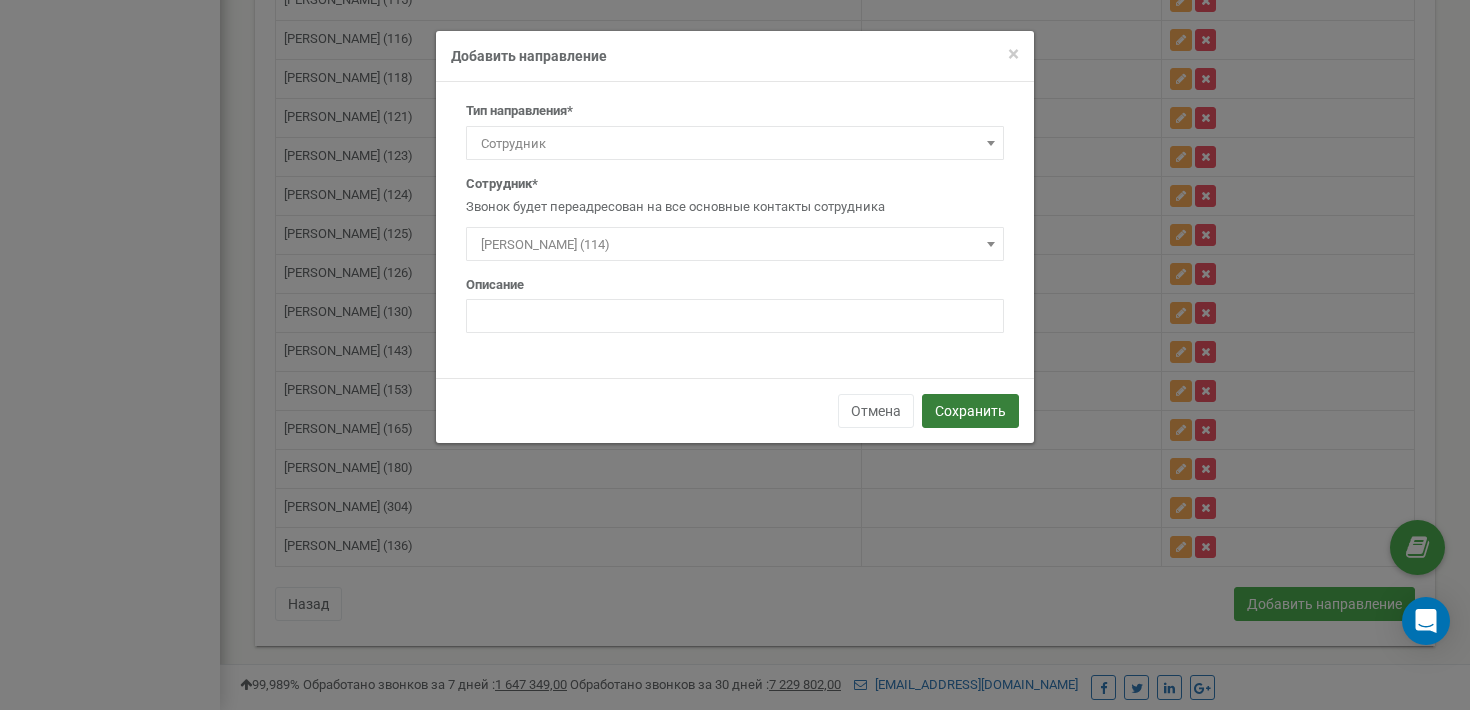 click on "Сохранить" at bounding box center (970, 411) 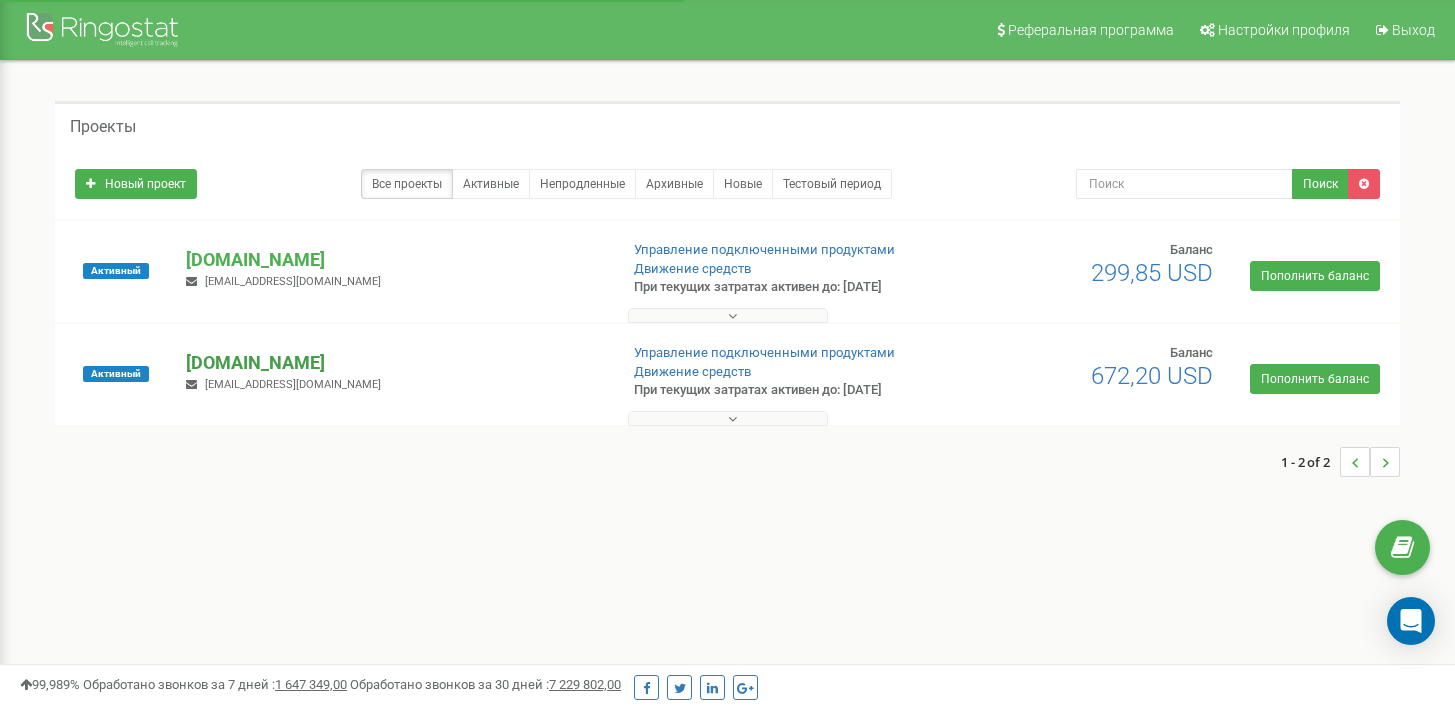 scroll, scrollTop: 0, scrollLeft: 0, axis: both 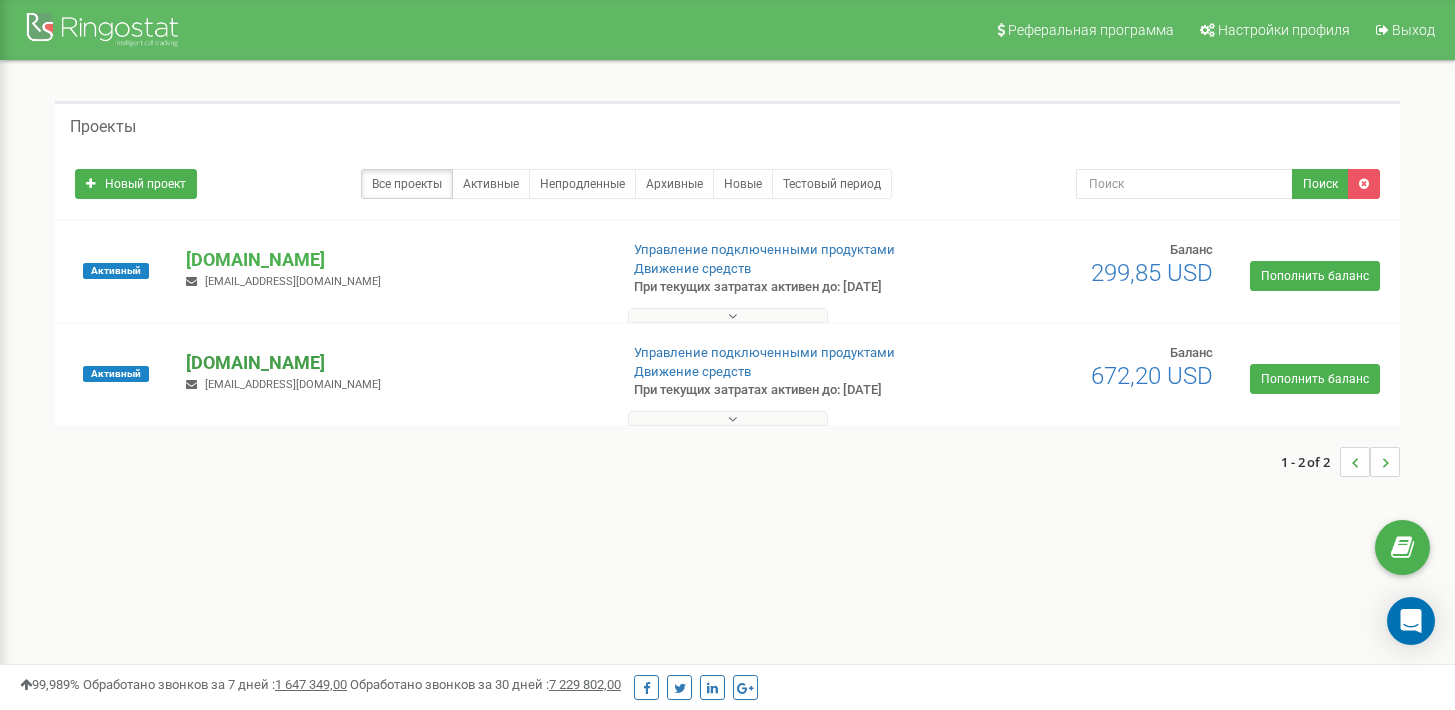 click on "[DOMAIN_NAME]" at bounding box center [393, 363] 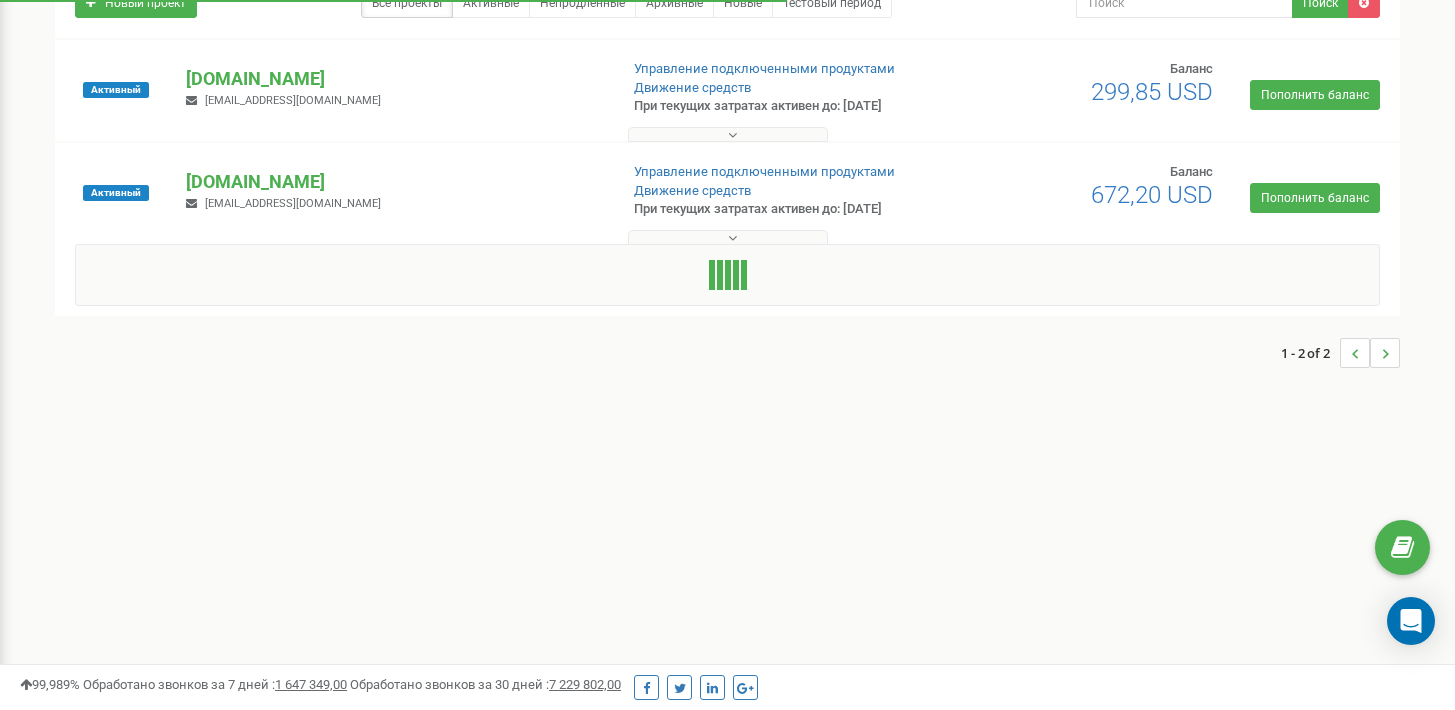 scroll, scrollTop: 184, scrollLeft: 0, axis: vertical 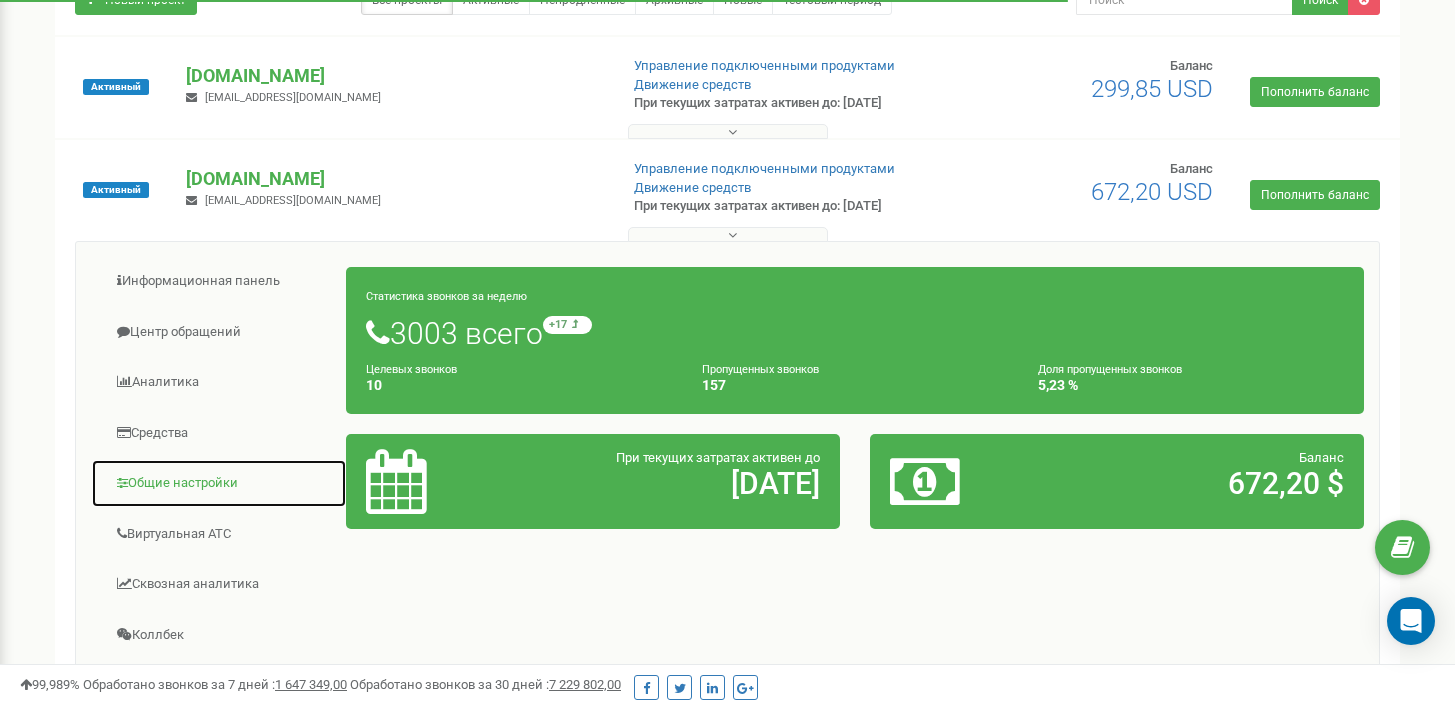 click on "Общие настройки" at bounding box center [219, 483] 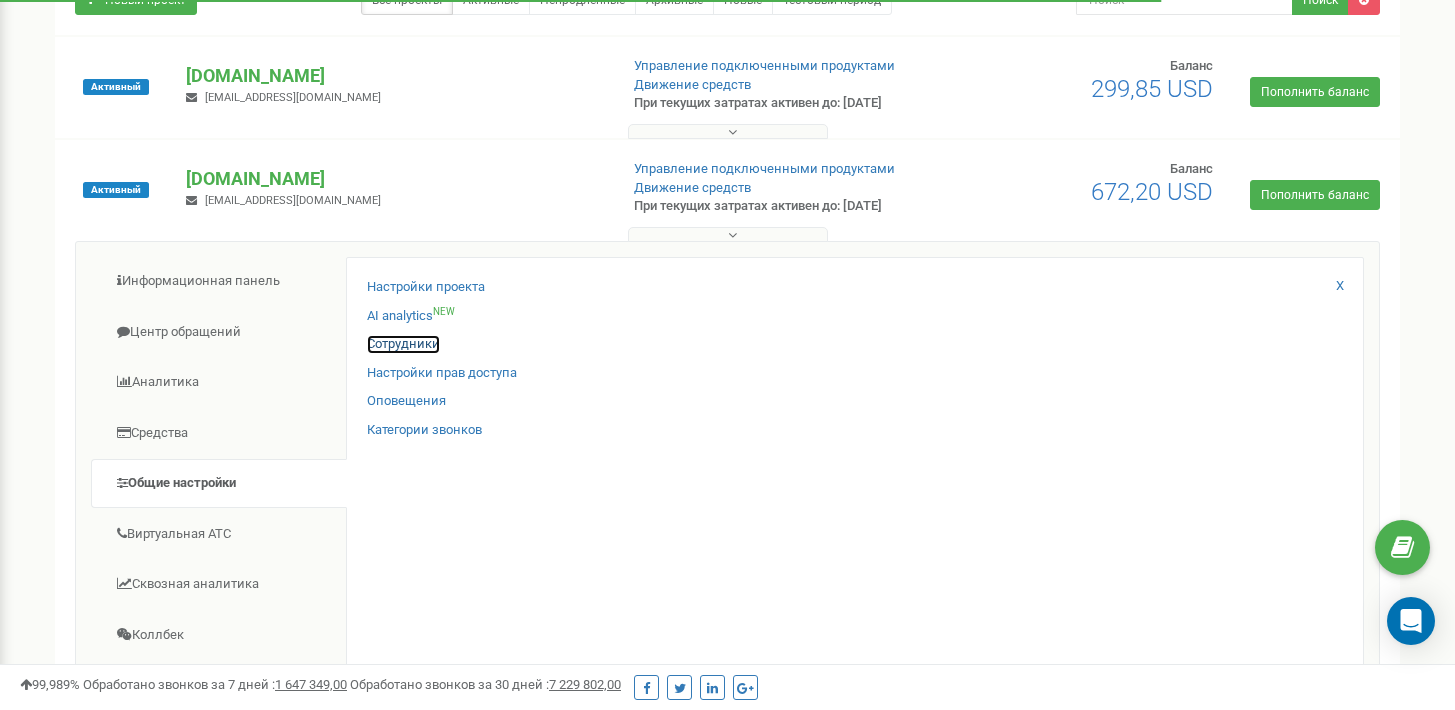 click on "Сотрудники" at bounding box center (403, 344) 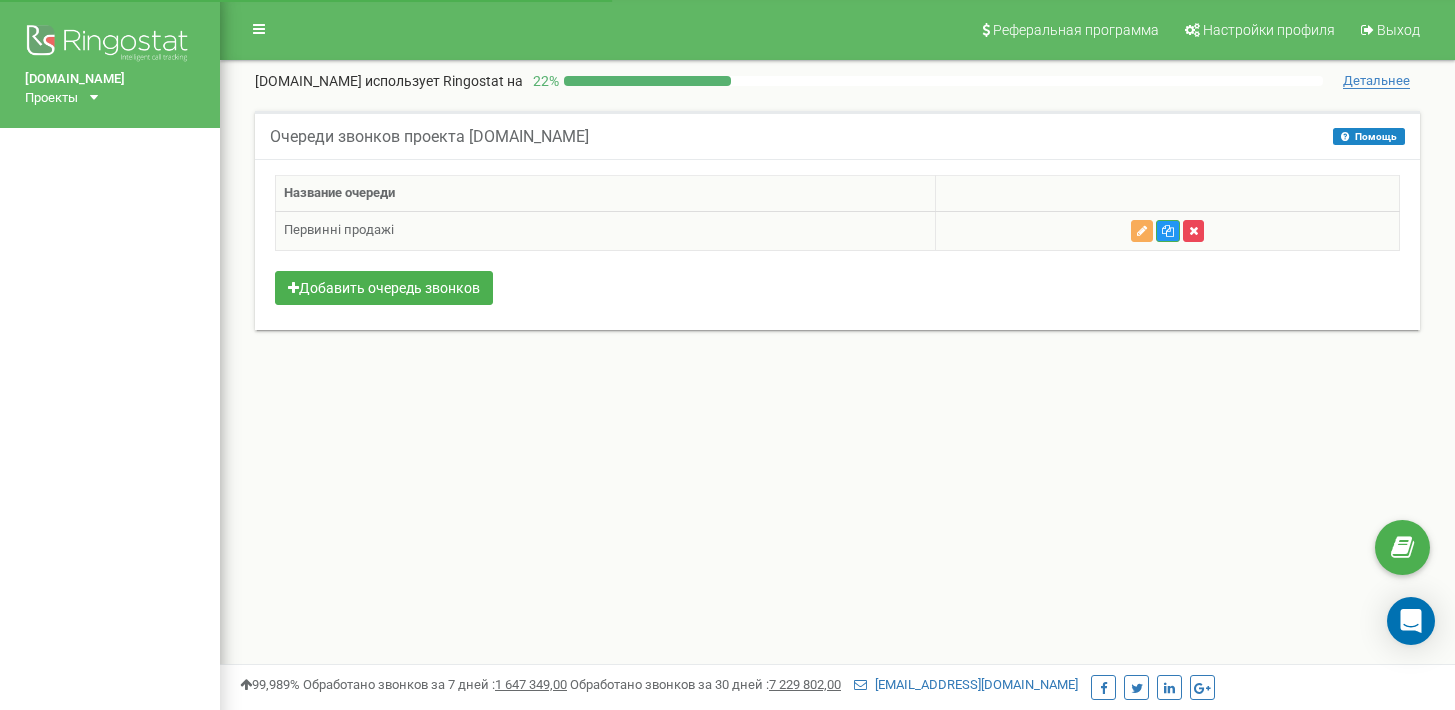 scroll, scrollTop: 0, scrollLeft: 0, axis: both 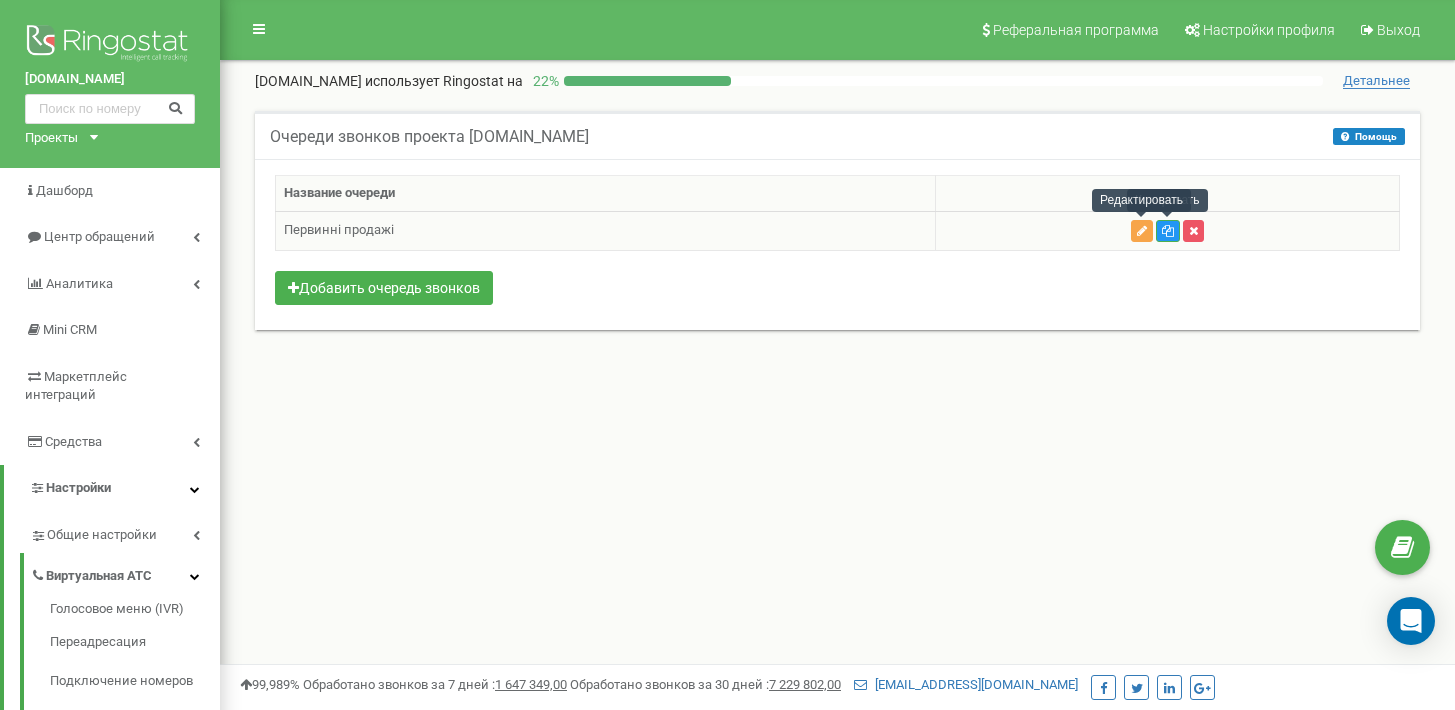 click at bounding box center (1142, 231) 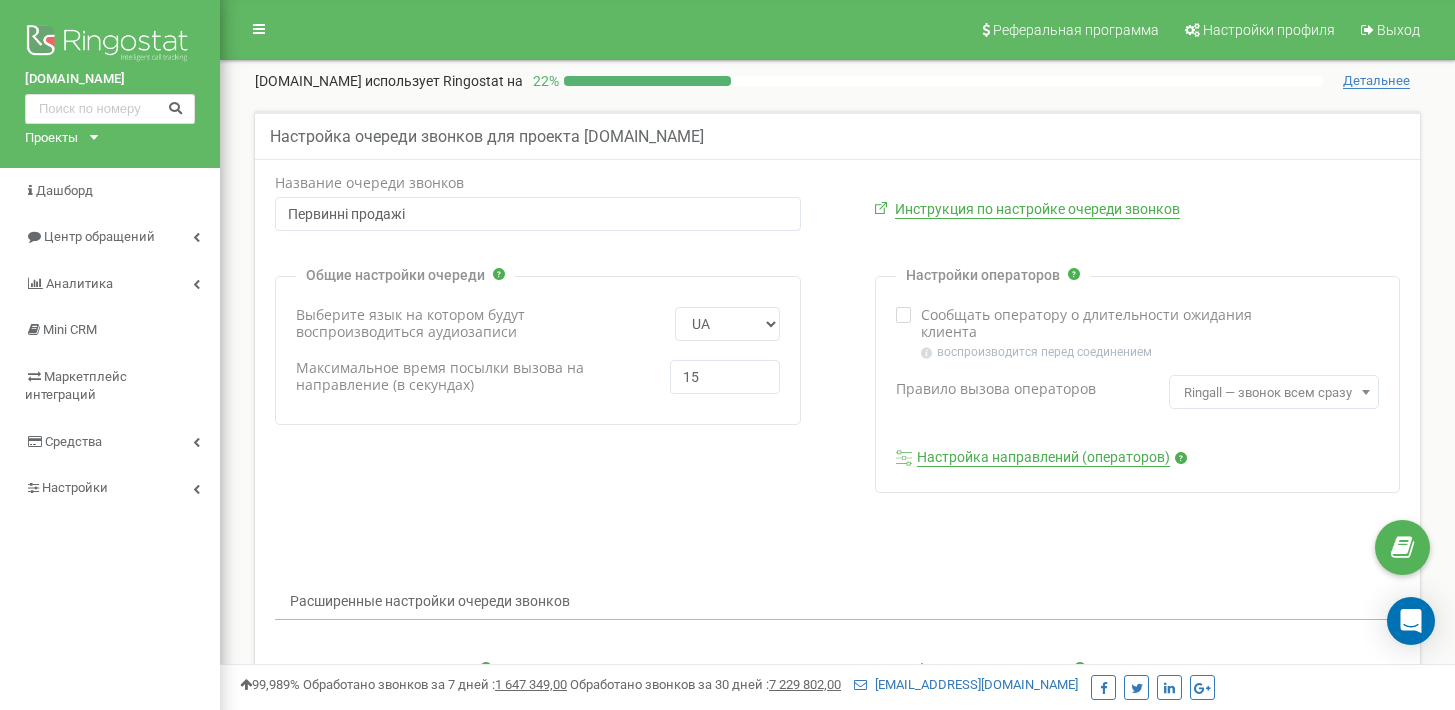 scroll, scrollTop: 0, scrollLeft: 0, axis: both 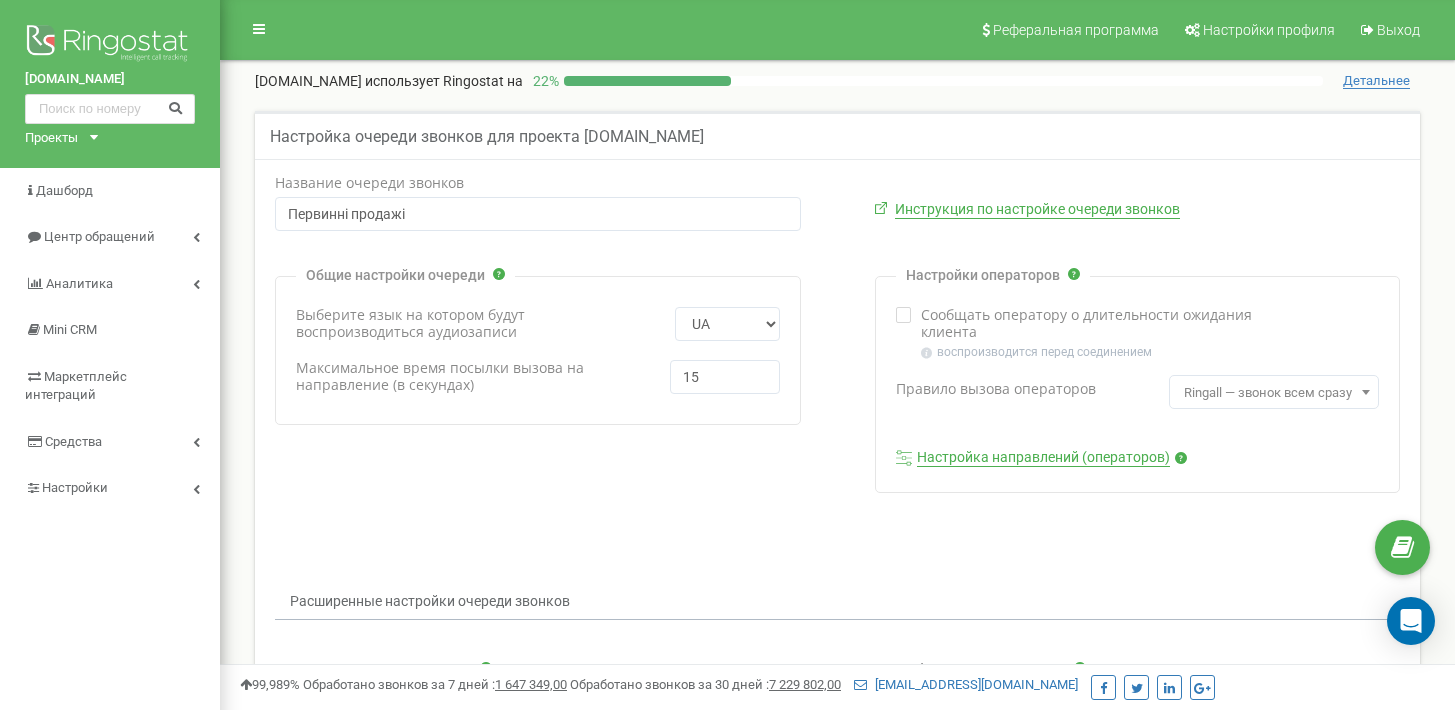 click on "Настройки операторов
Сообщать оператору о длительности ожидания клиента" at bounding box center [1138, 384] 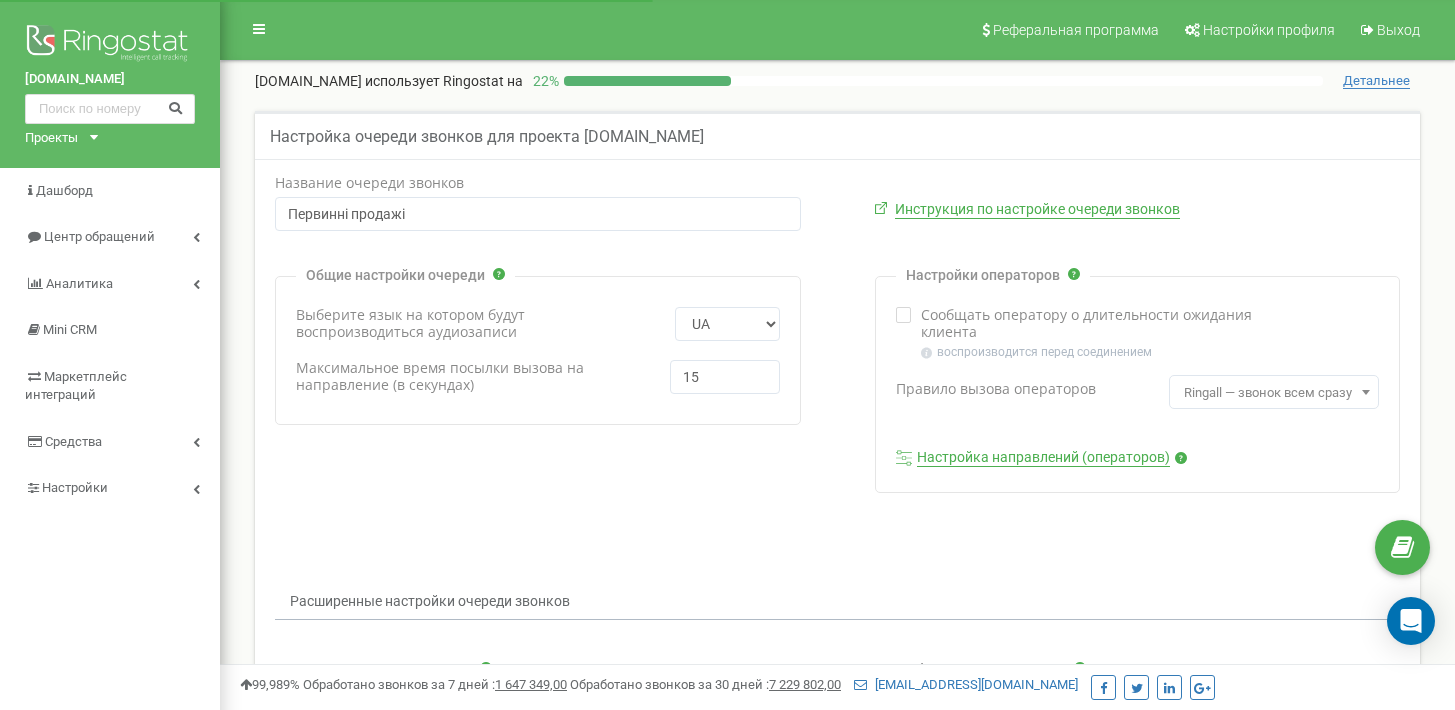click on "Настройка направлений (операторов)" at bounding box center (1043, 458) 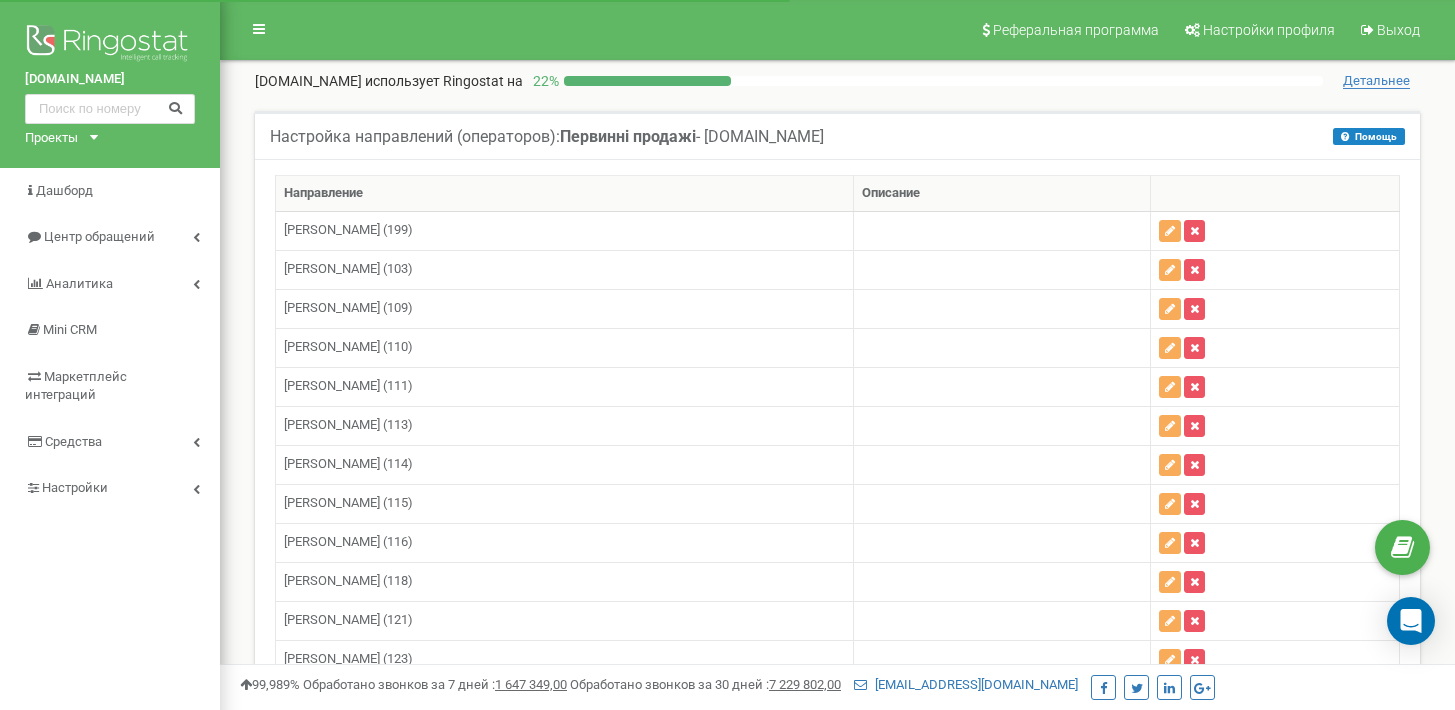 scroll, scrollTop: 0, scrollLeft: 0, axis: both 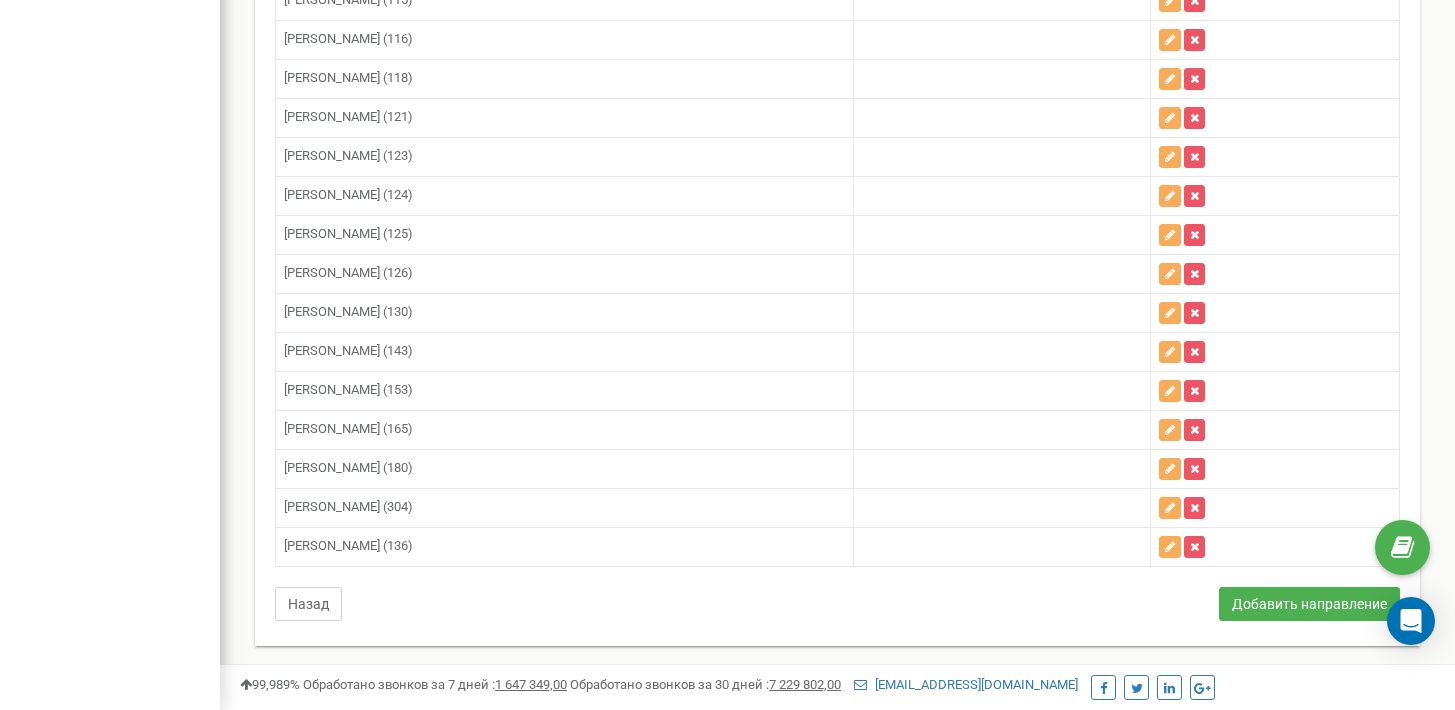 click on "Назад" at bounding box center (308, 604) 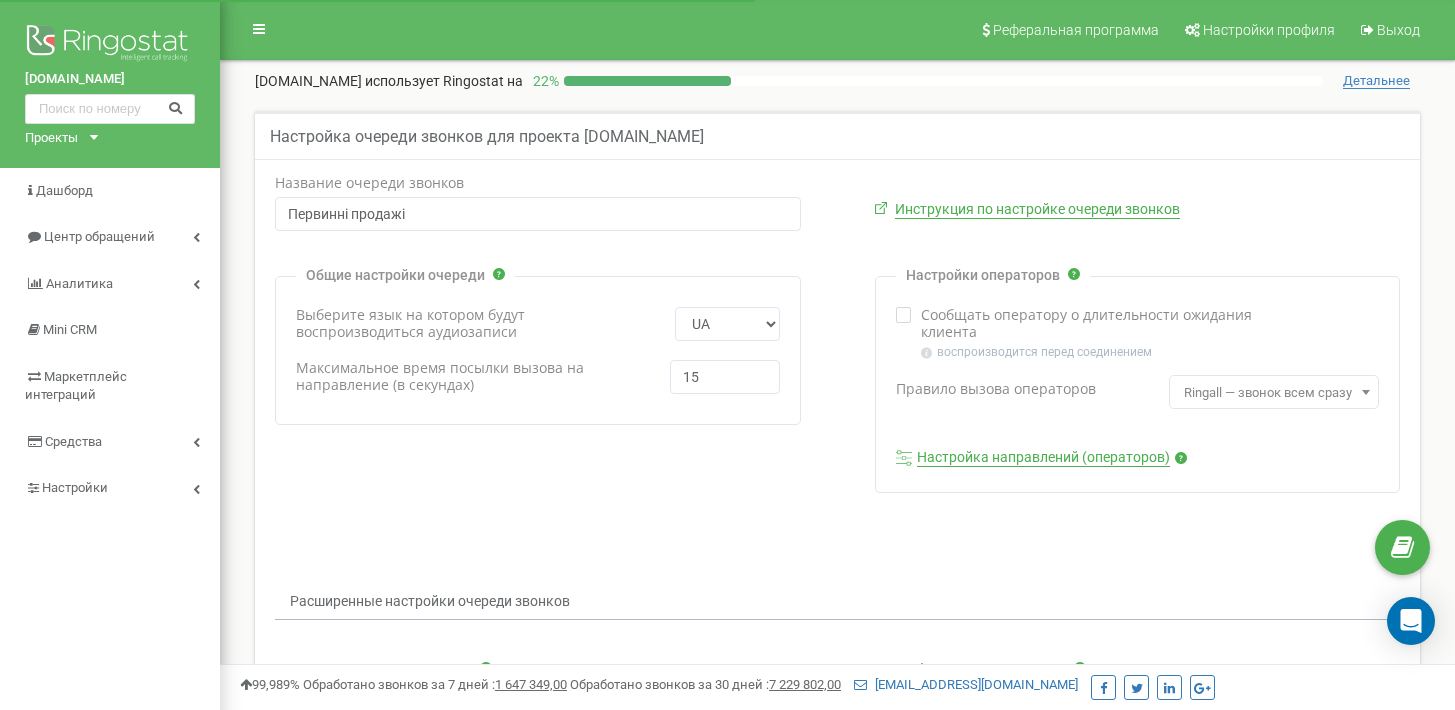 scroll, scrollTop: 855, scrollLeft: 0, axis: vertical 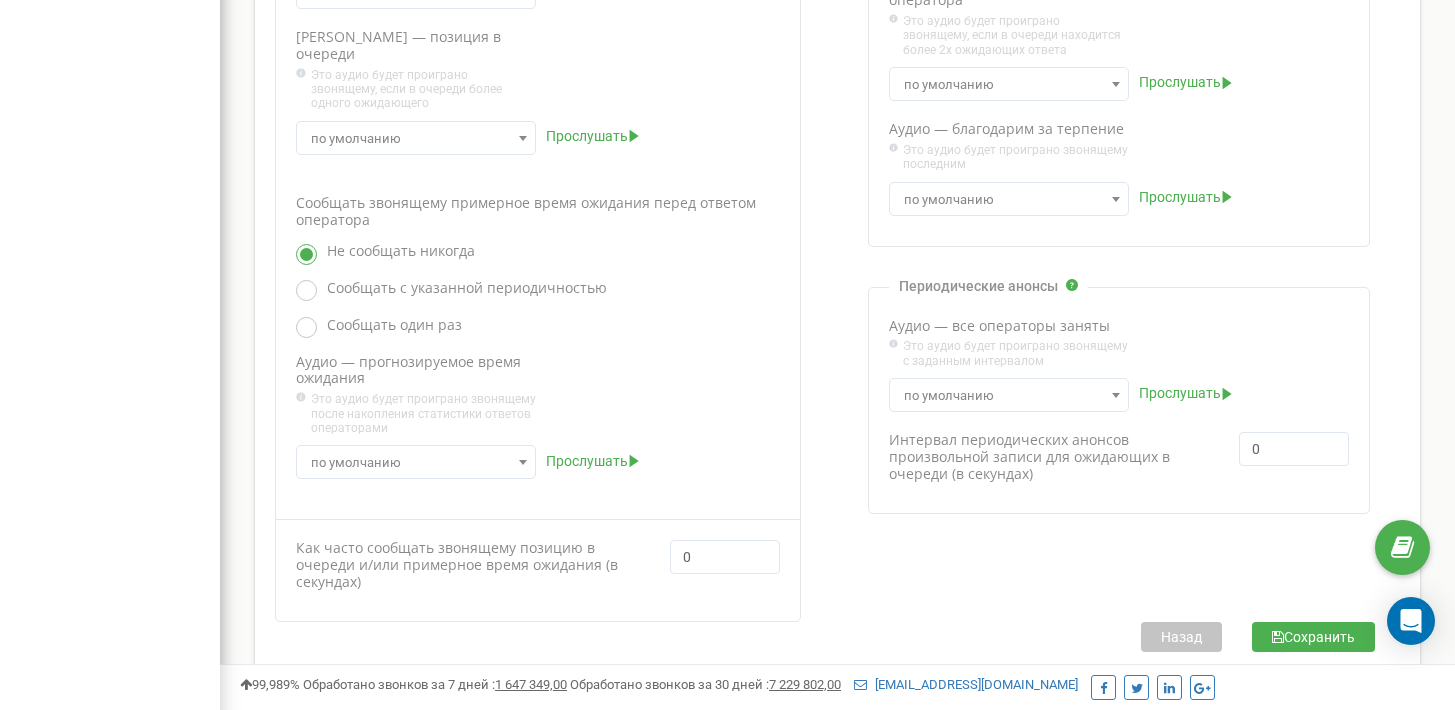 click on "Сохранить" at bounding box center (1313, 637) 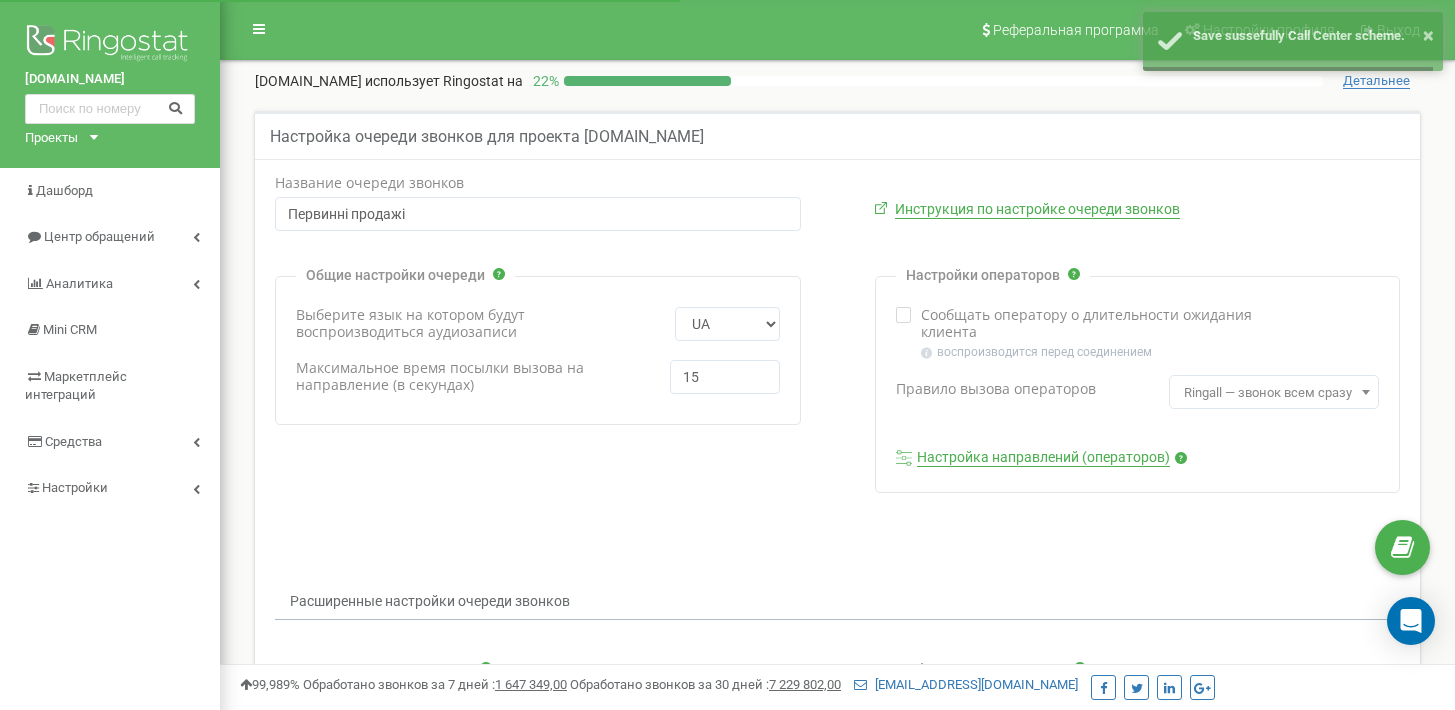 scroll, scrollTop: 0, scrollLeft: 0, axis: both 